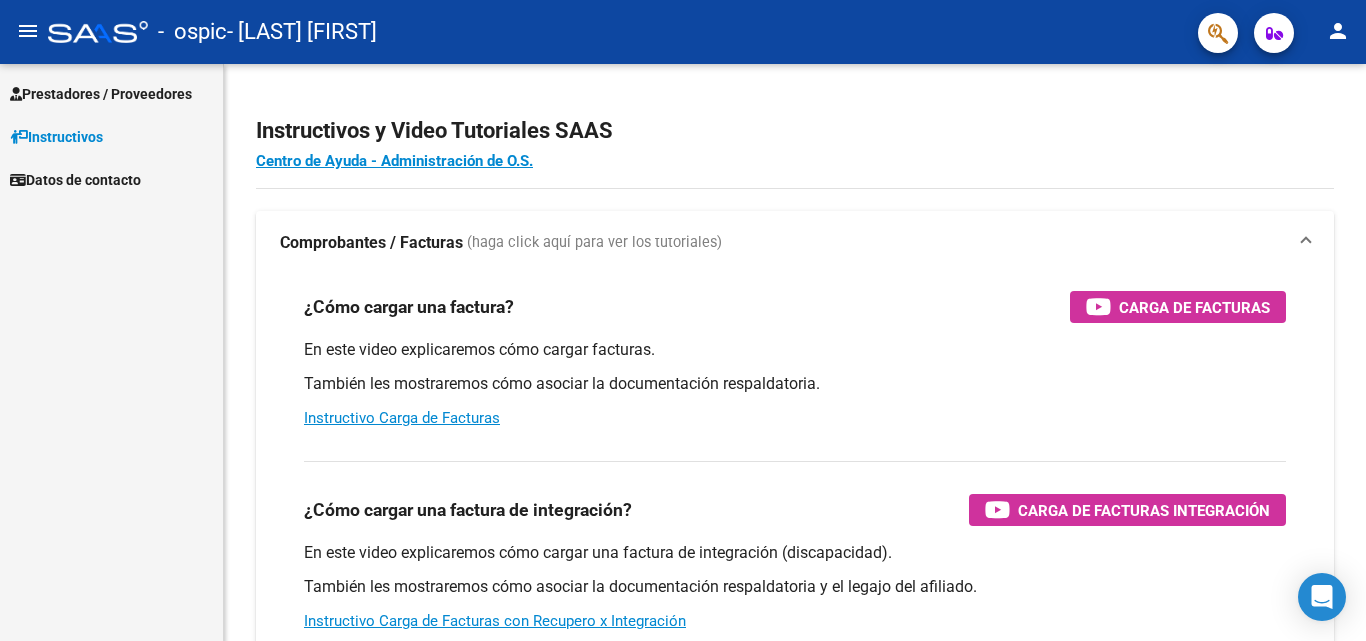 scroll, scrollTop: 0, scrollLeft: 0, axis: both 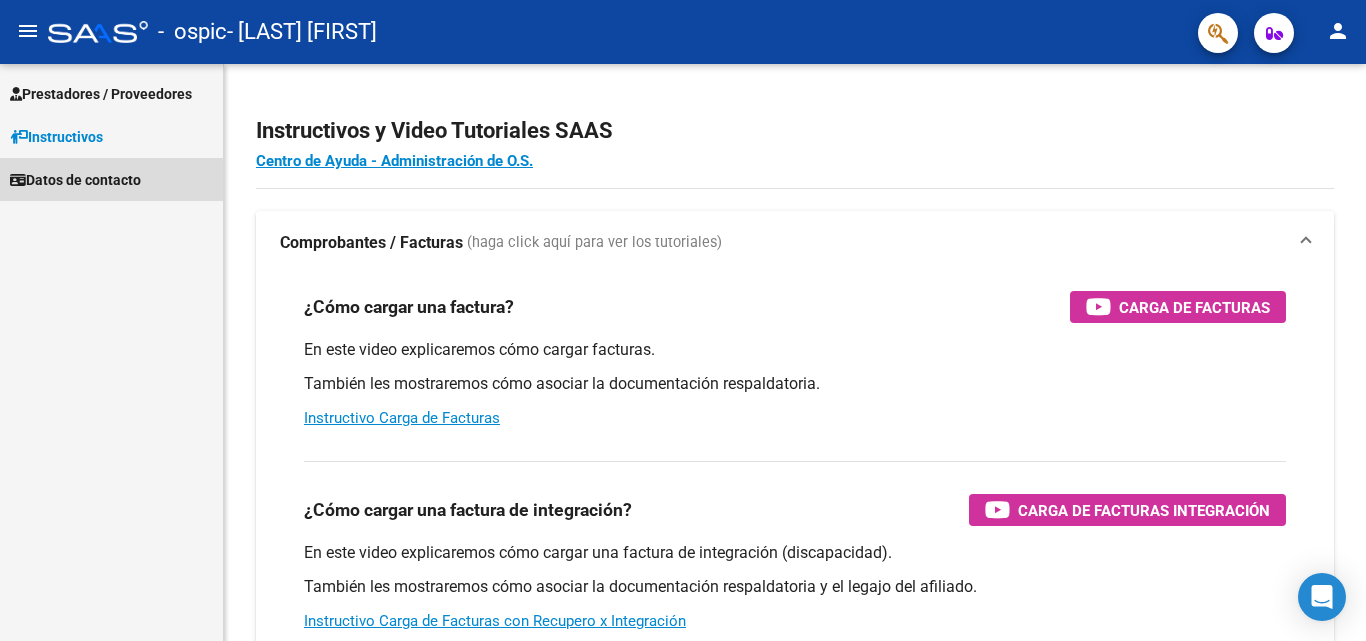 click on "Datos de contacto" at bounding box center (75, 180) 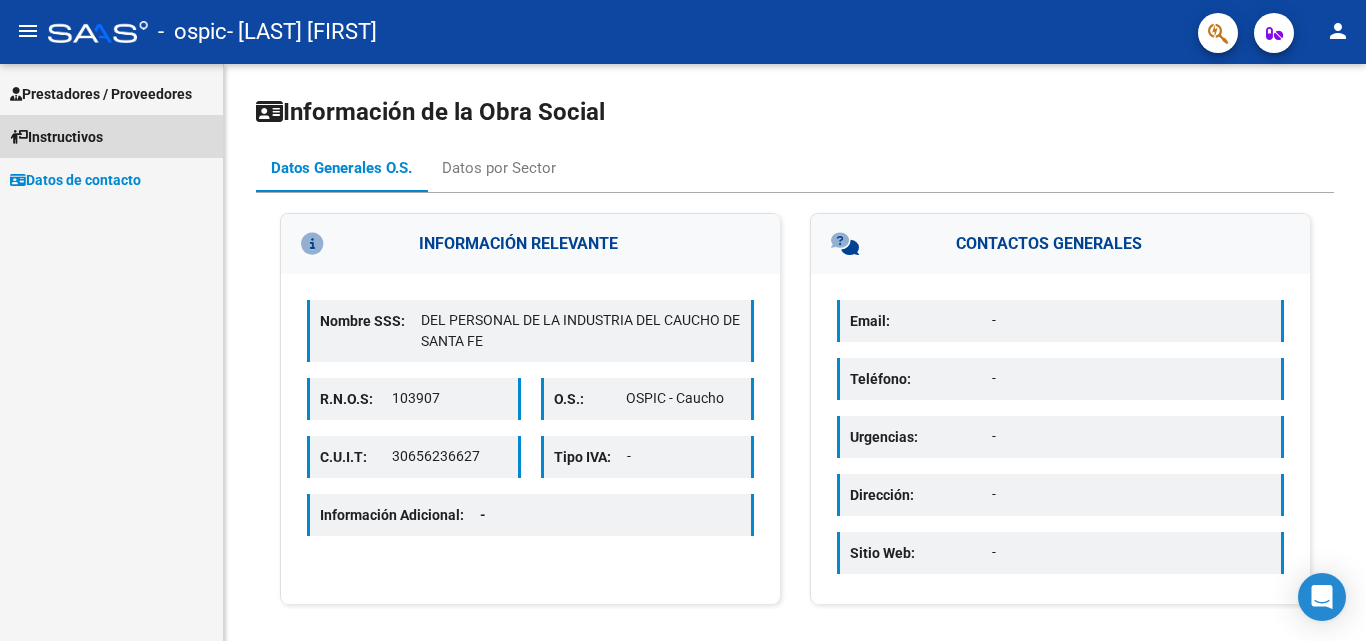 click on "Instructivos" at bounding box center [56, 137] 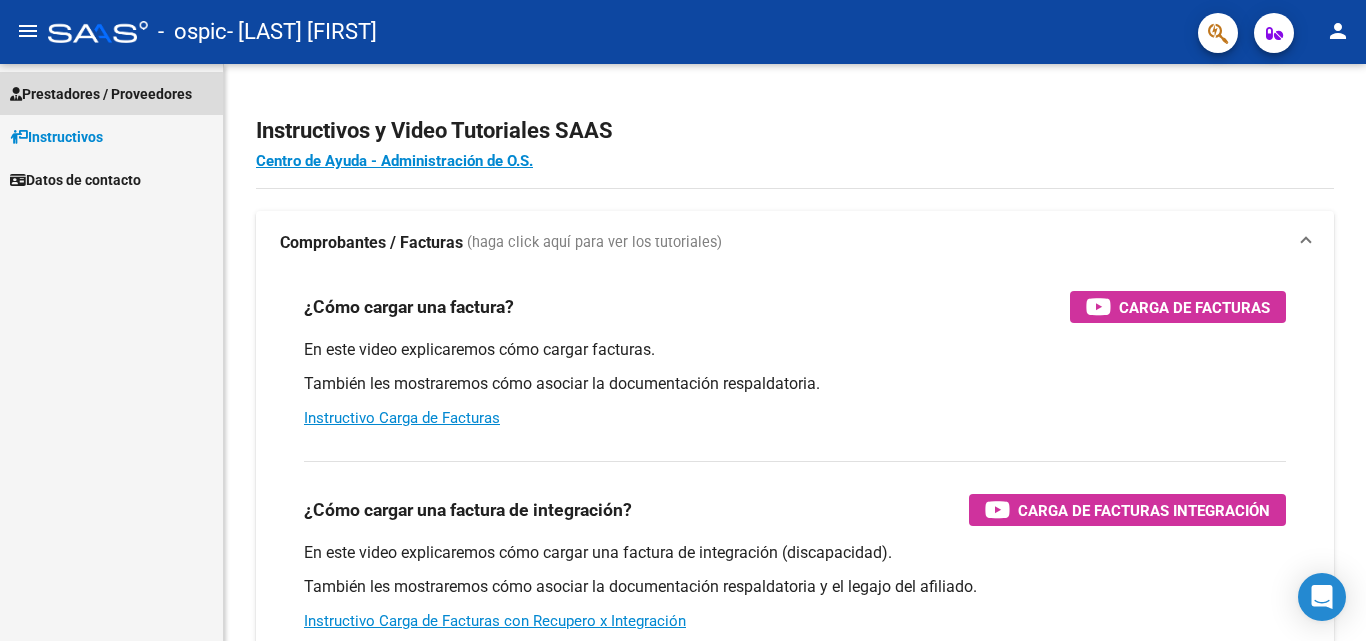 click on "Prestadores / Proveedores" at bounding box center (101, 94) 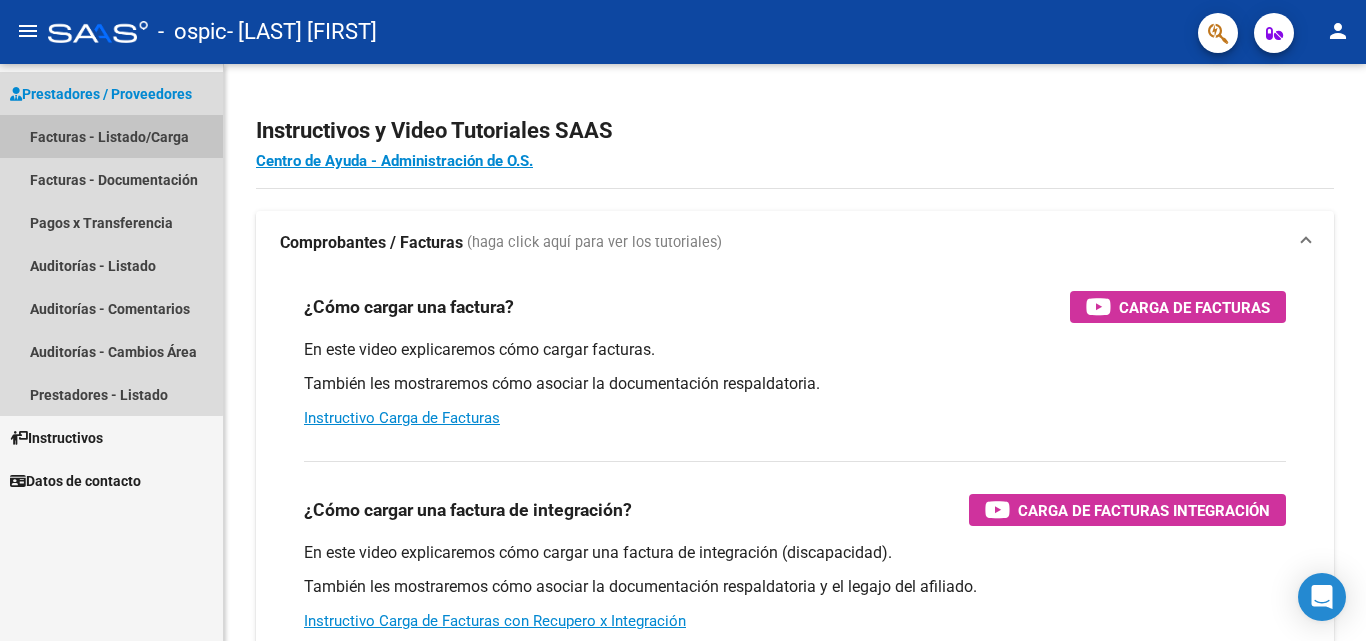 click on "Facturas - Listado/Carga" at bounding box center [111, 136] 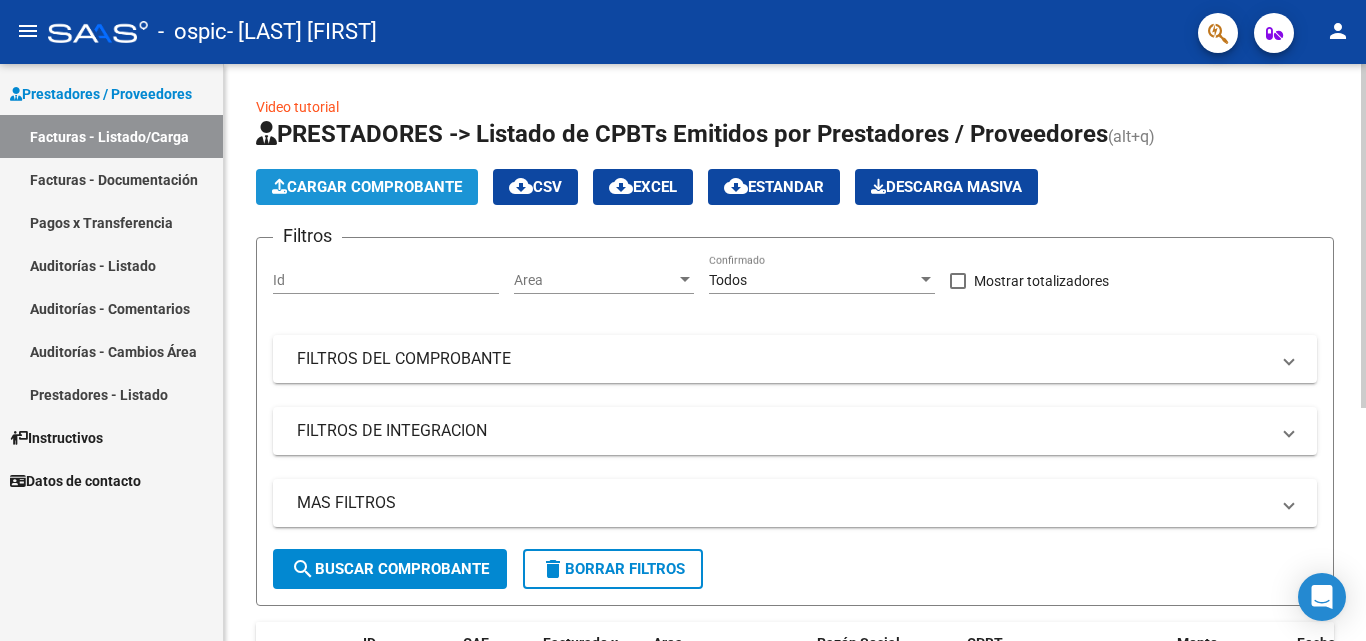 click on "Cargar Comprobante" 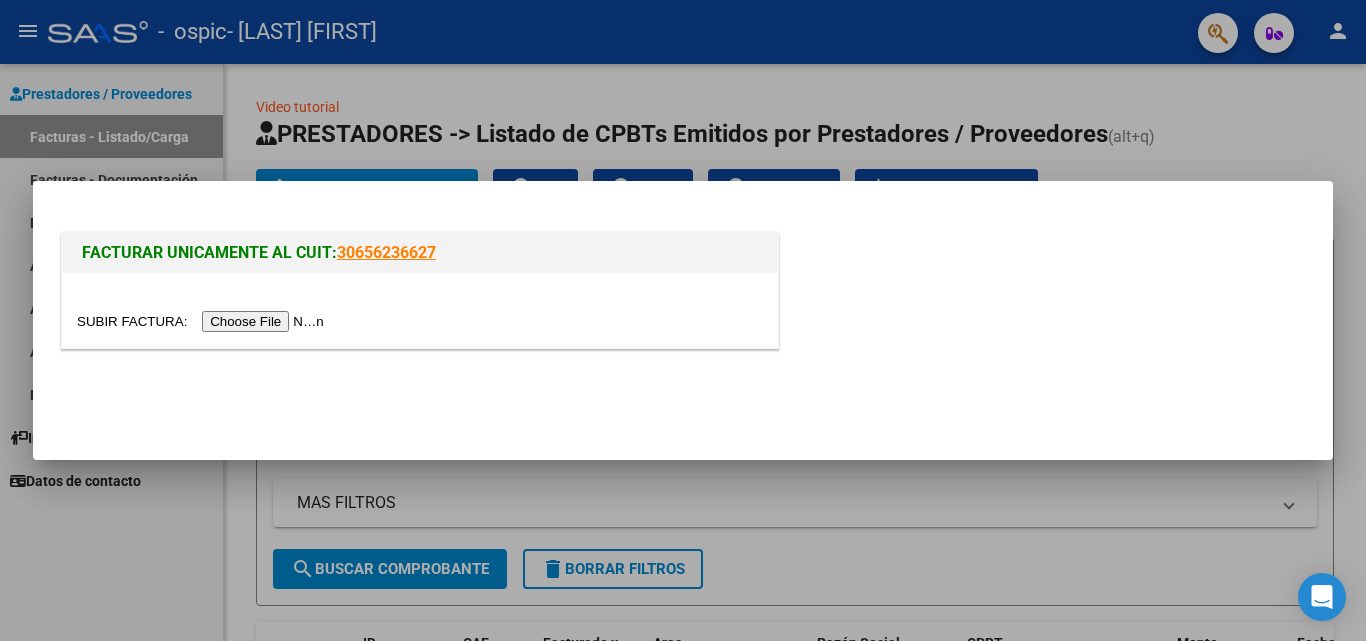 click at bounding box center (203, 321) 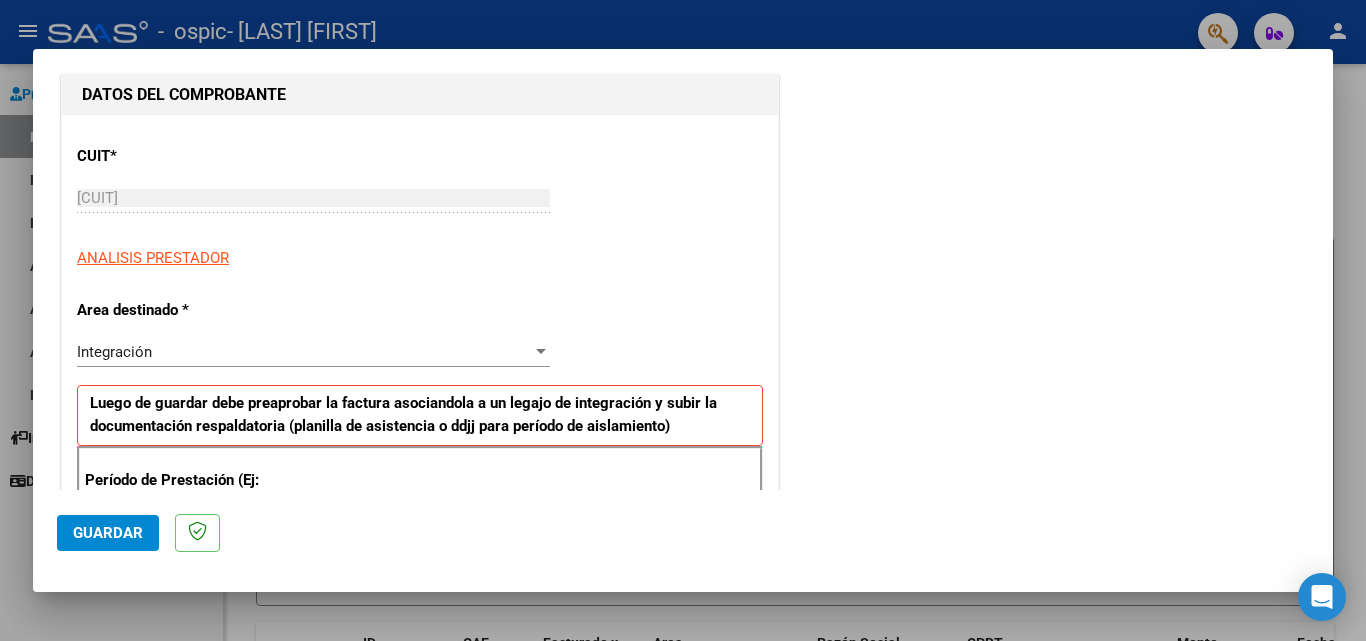 scroll, scrollTop: 303, scrollLeft: 0, axis: vertical 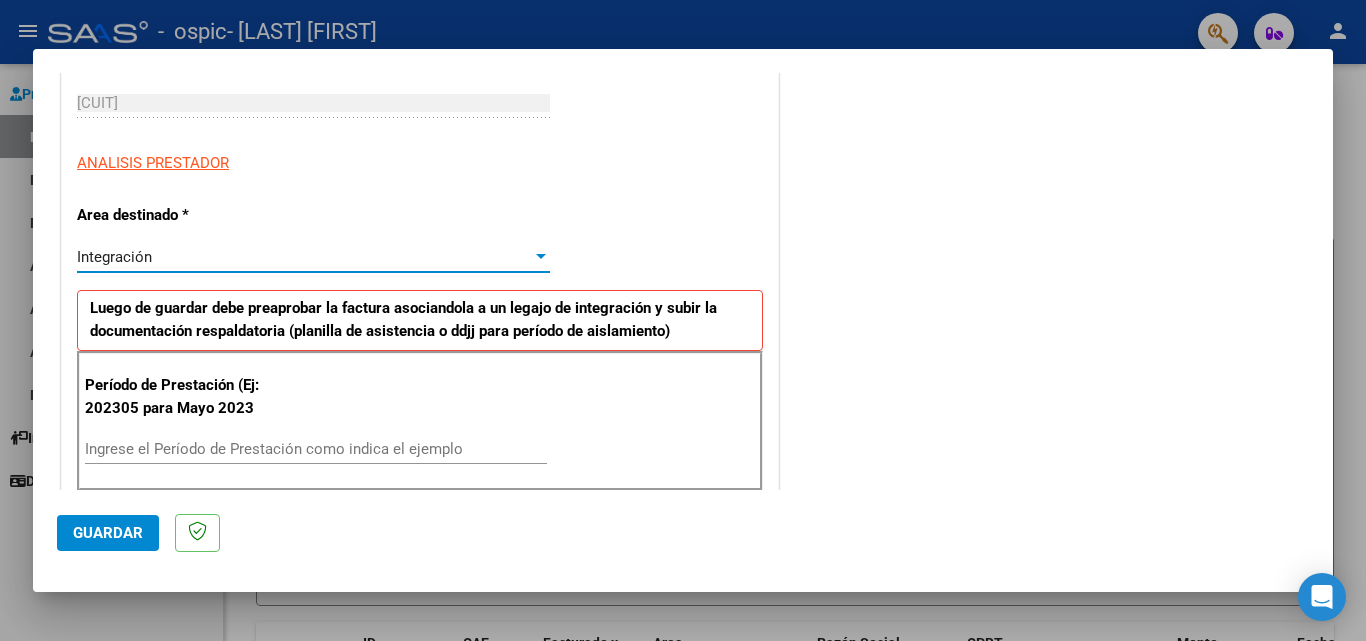 click on "Integración" at bounding box center (304, 257) 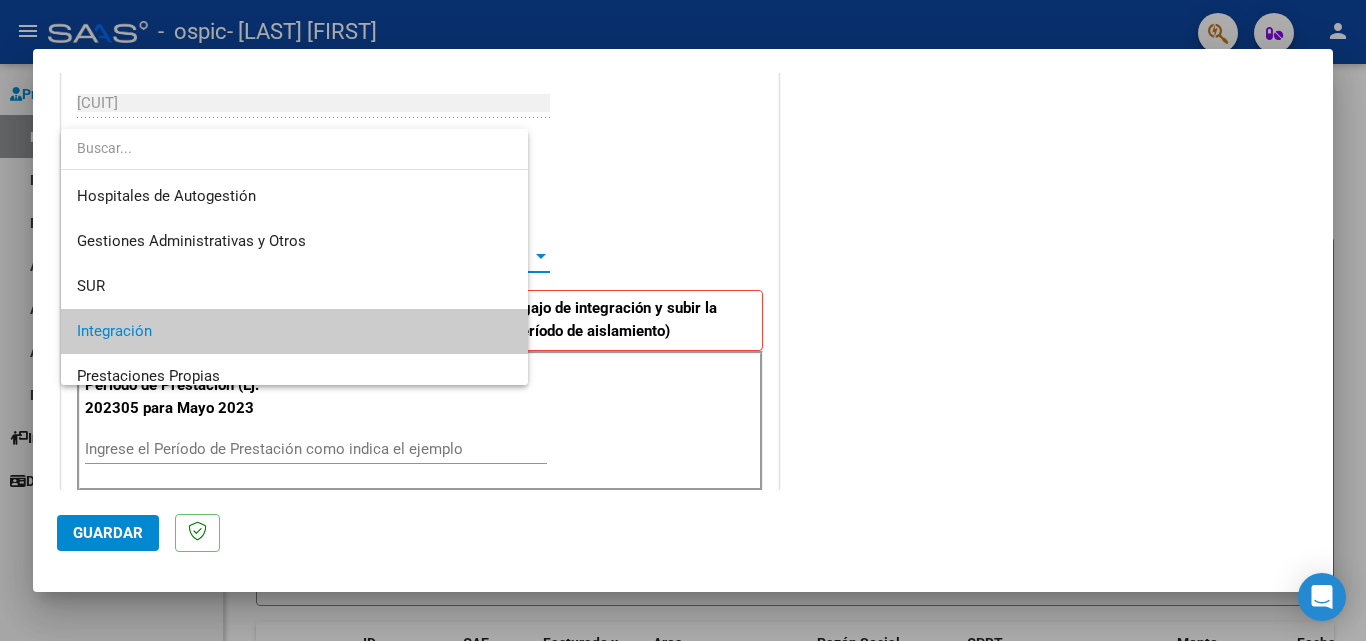 scroll, scrollTop: 75, scrollLeft: 0, axis: vertical 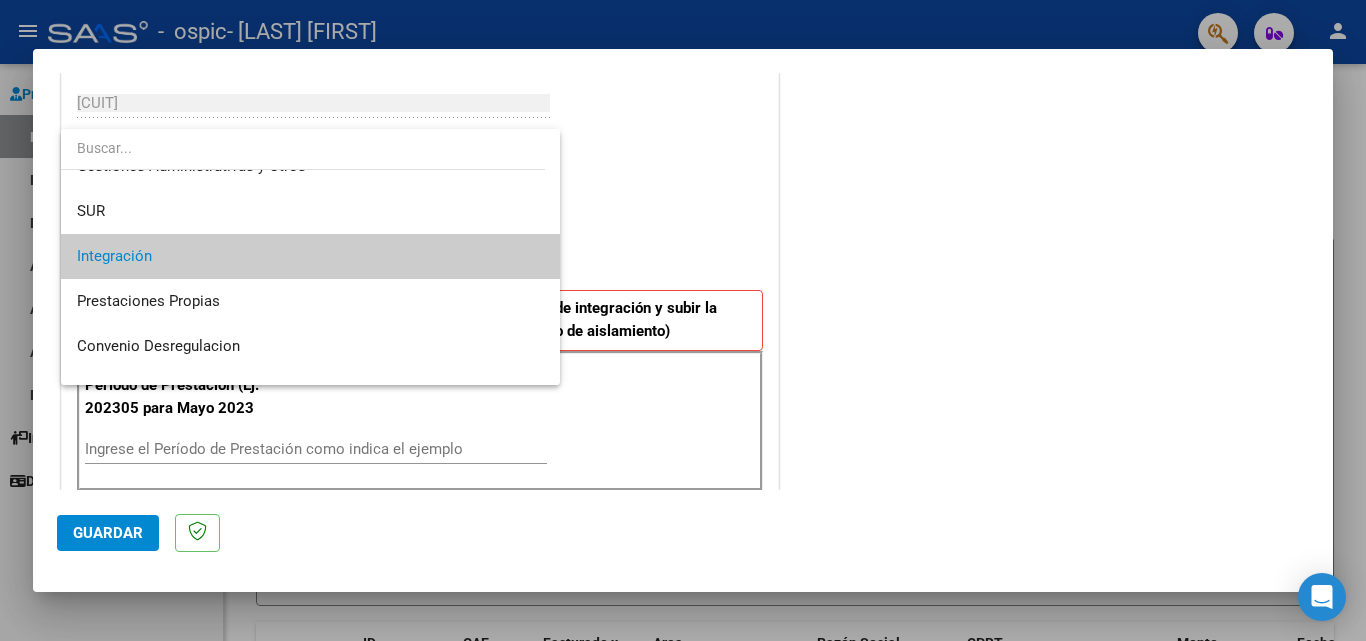 click on "Integración" at bounding box center [310, 256] 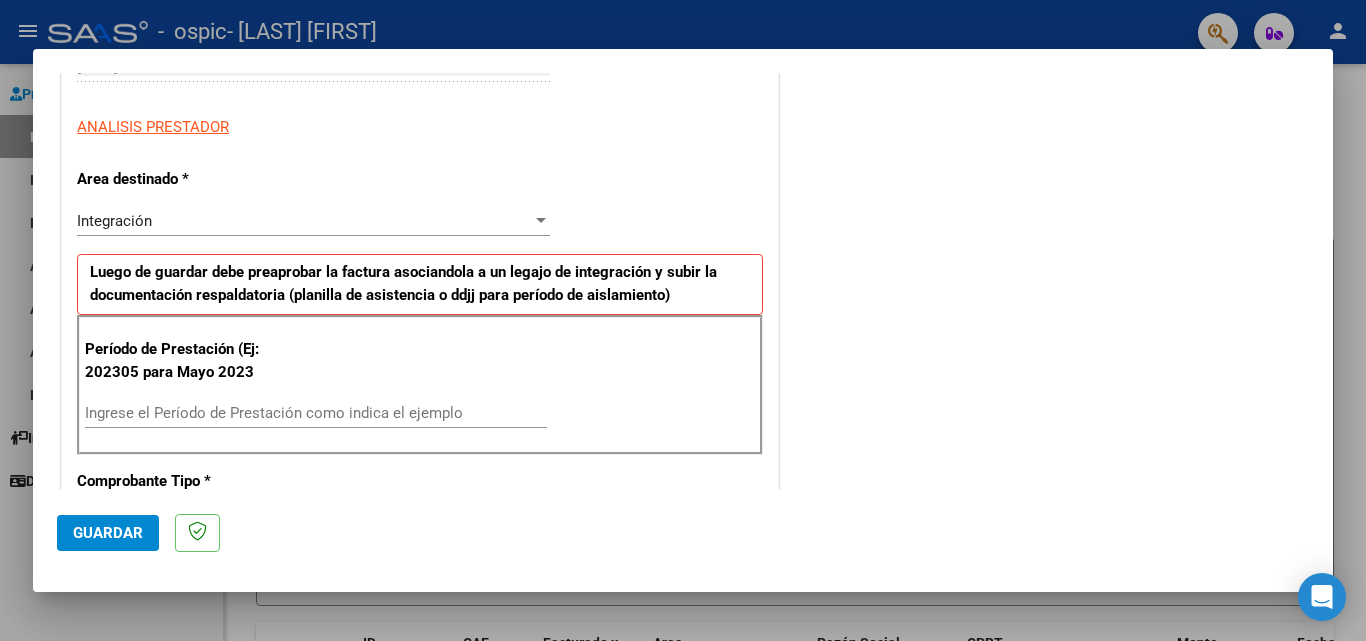 scroll, scrollTop: 492, scrollLeft: 0, axis: vertical 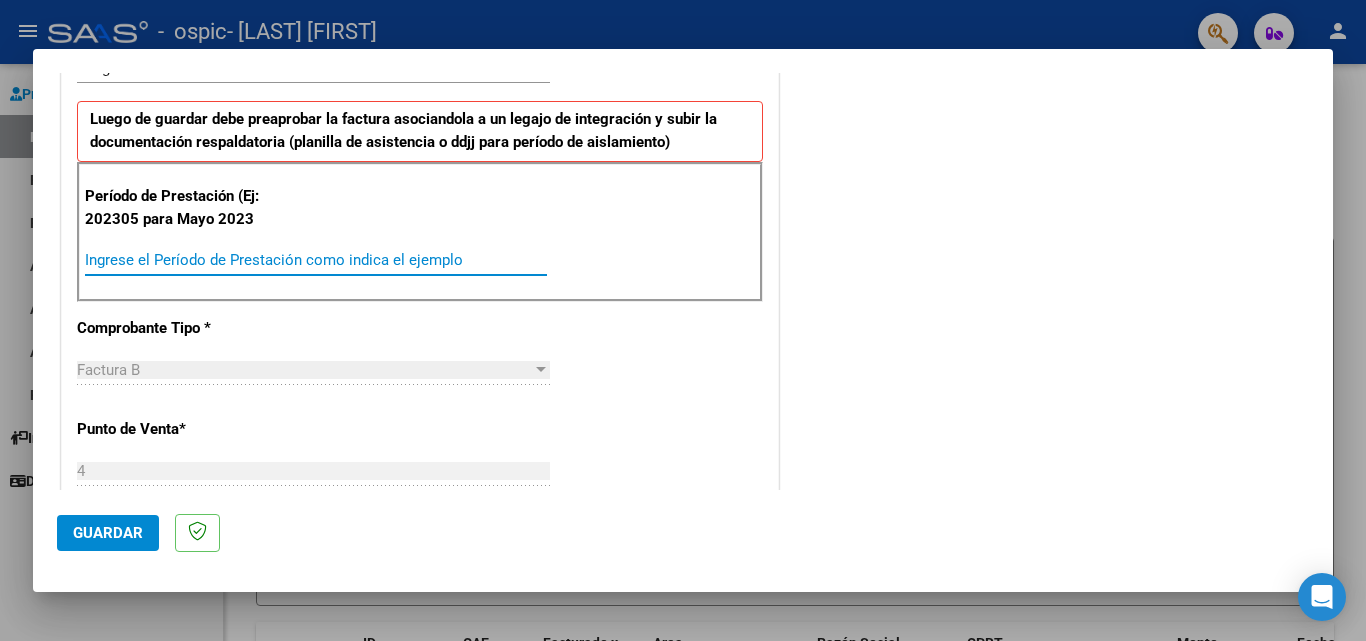 click on "Ingrese el Período de Prestación como indica el ejemplo" at bounding box center [316, 260] 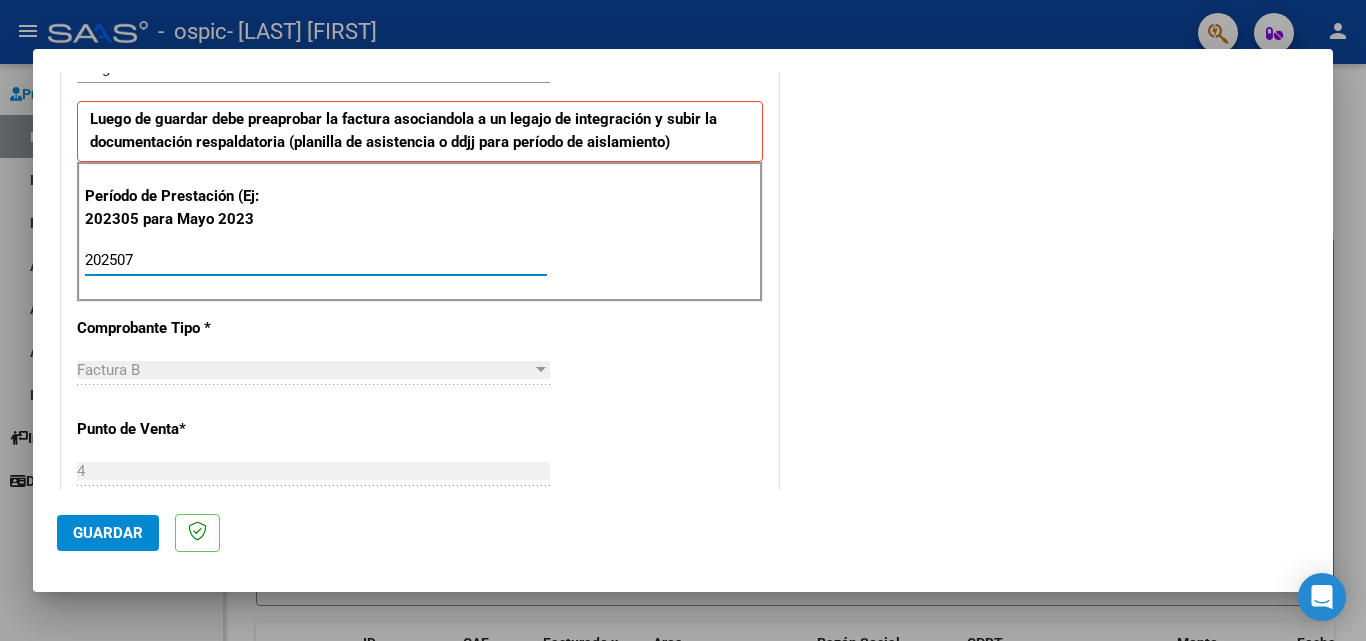 type on "202507" 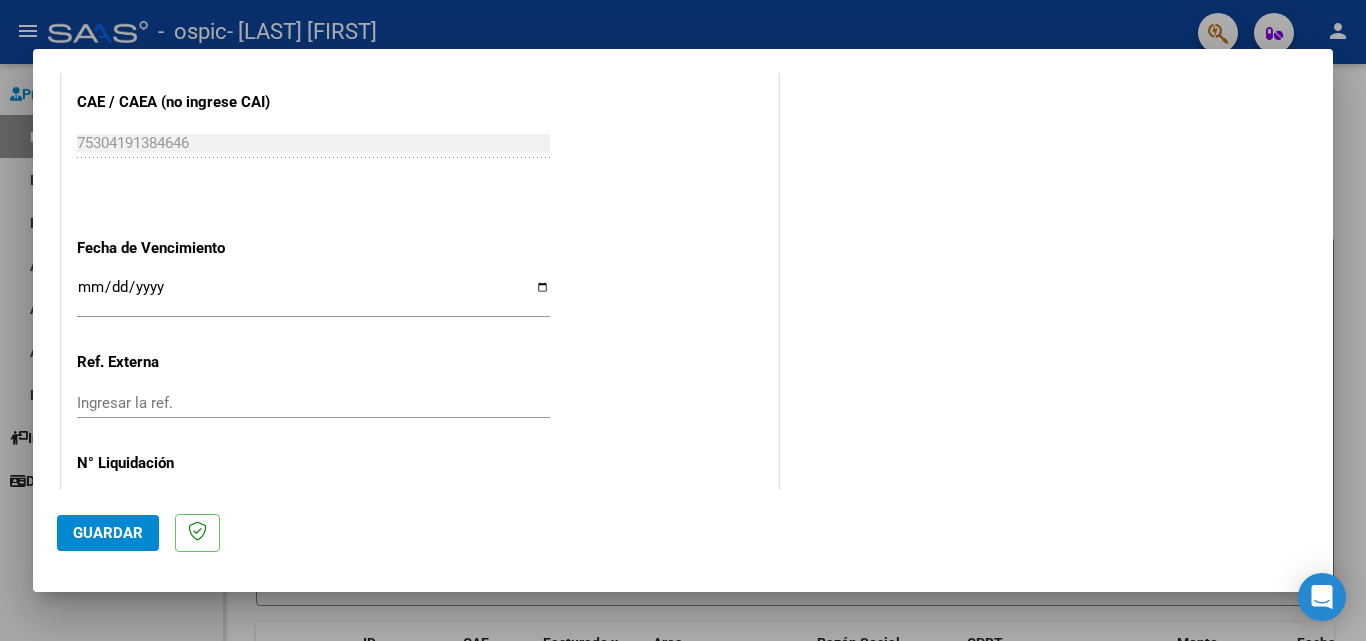 scroll, scrollTop: 1305, scrollLeft: 0, axis: vertical 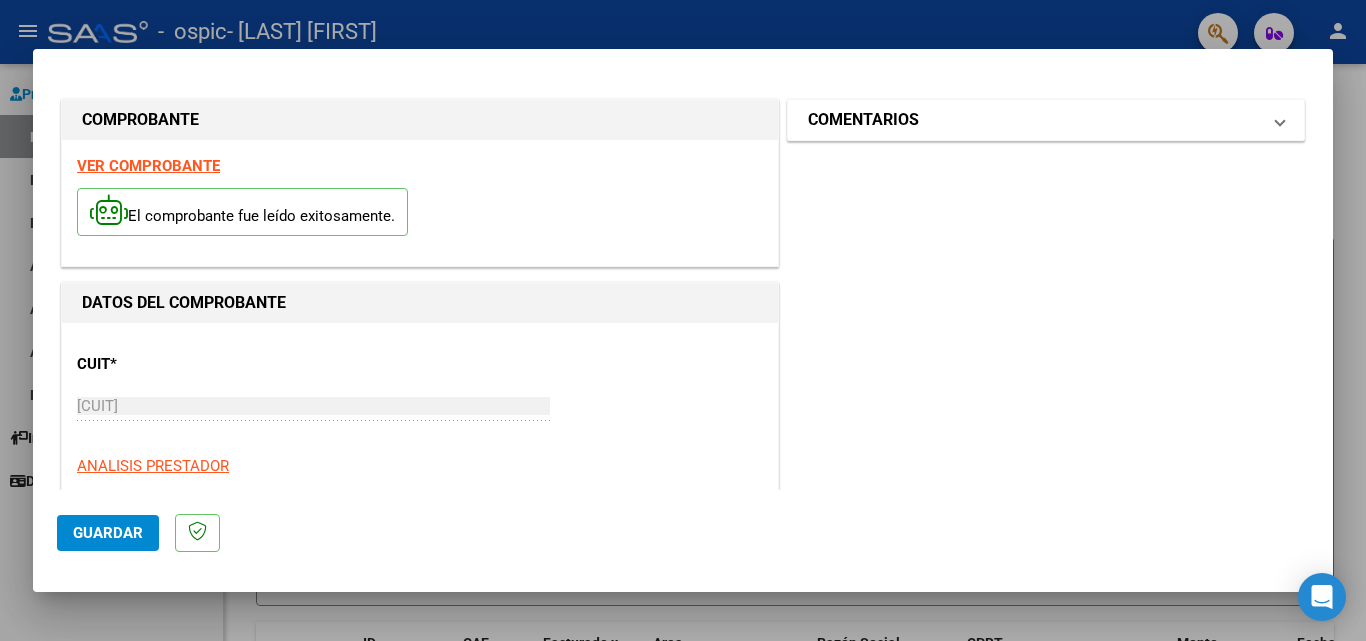 click on "COMENTARIOS" at bounding box center [1042, 120] 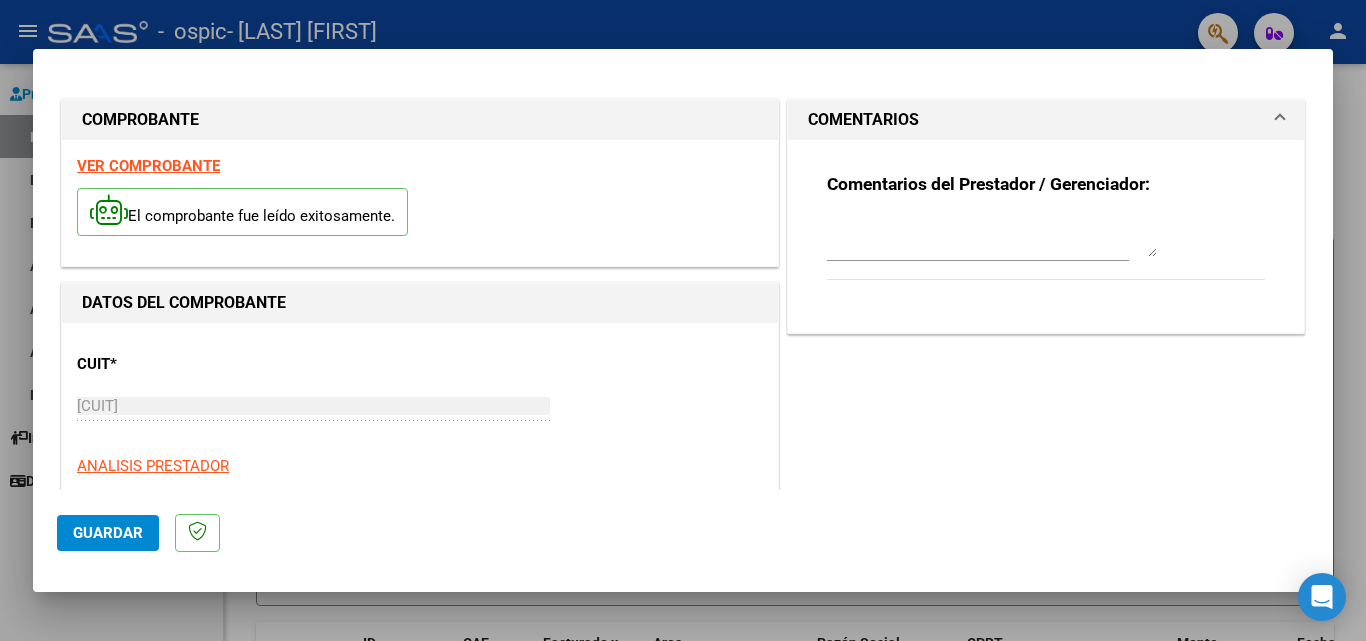 click at bounding box center [992, 237] 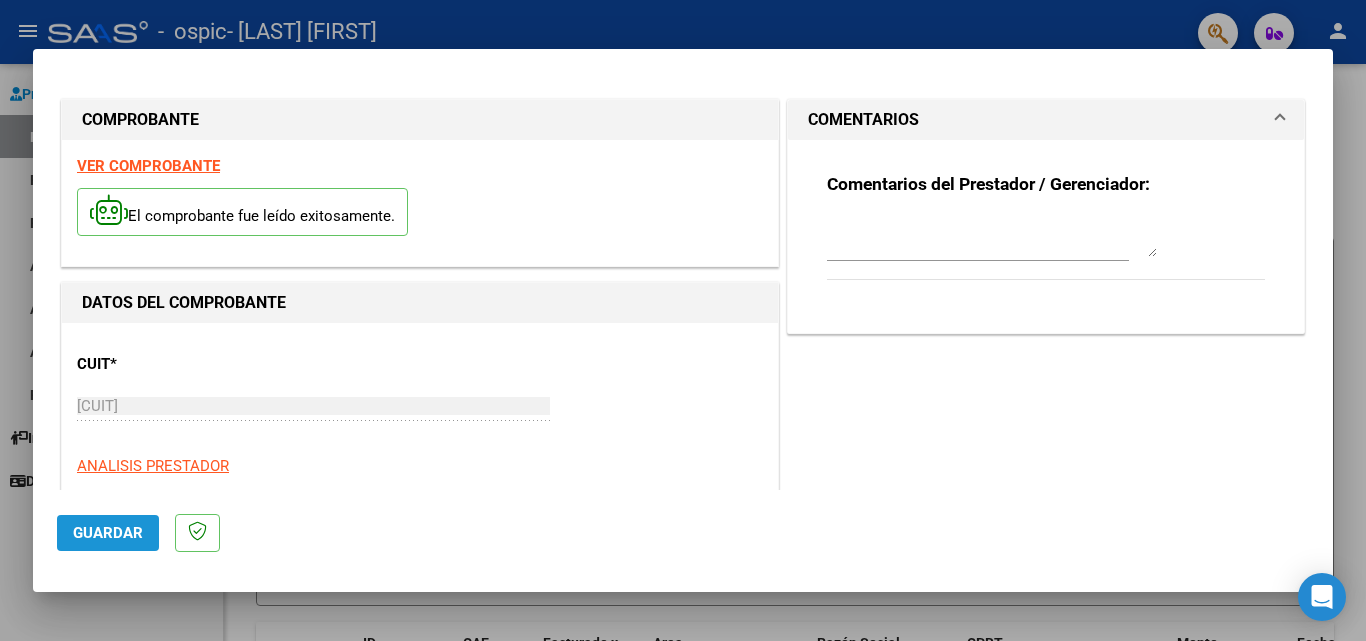 click on "Guardar" 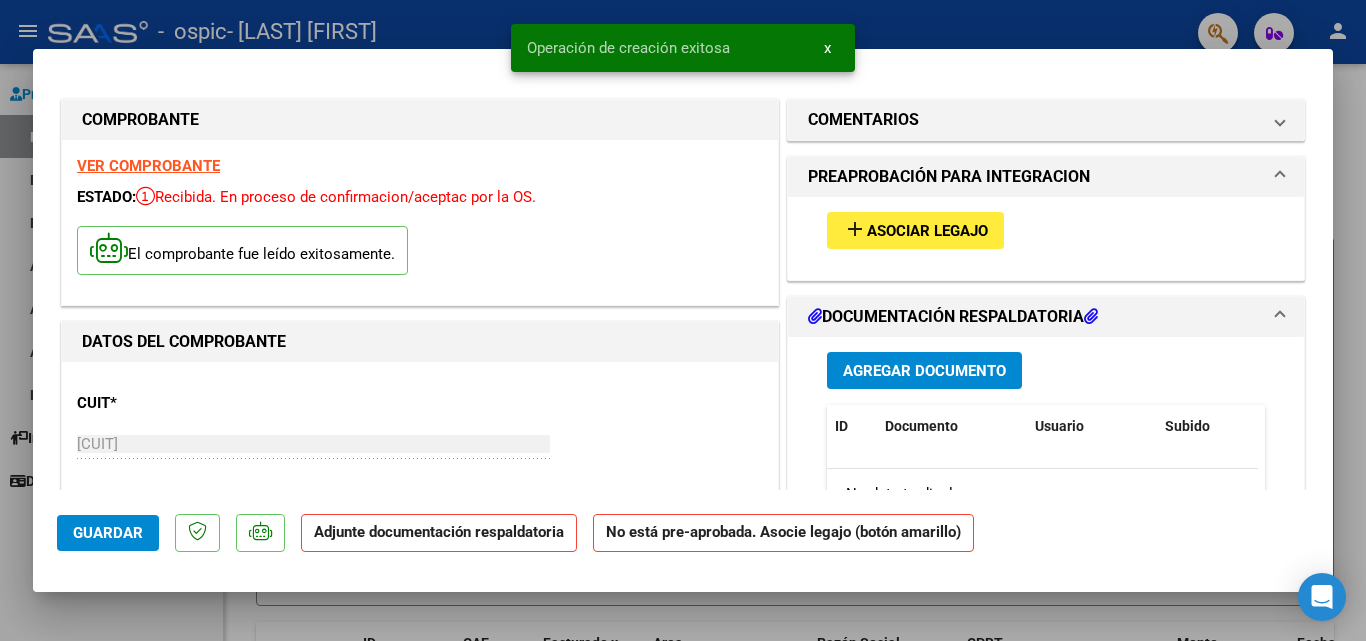 click on "Agregar Documento" at bounding box center (924, 371) 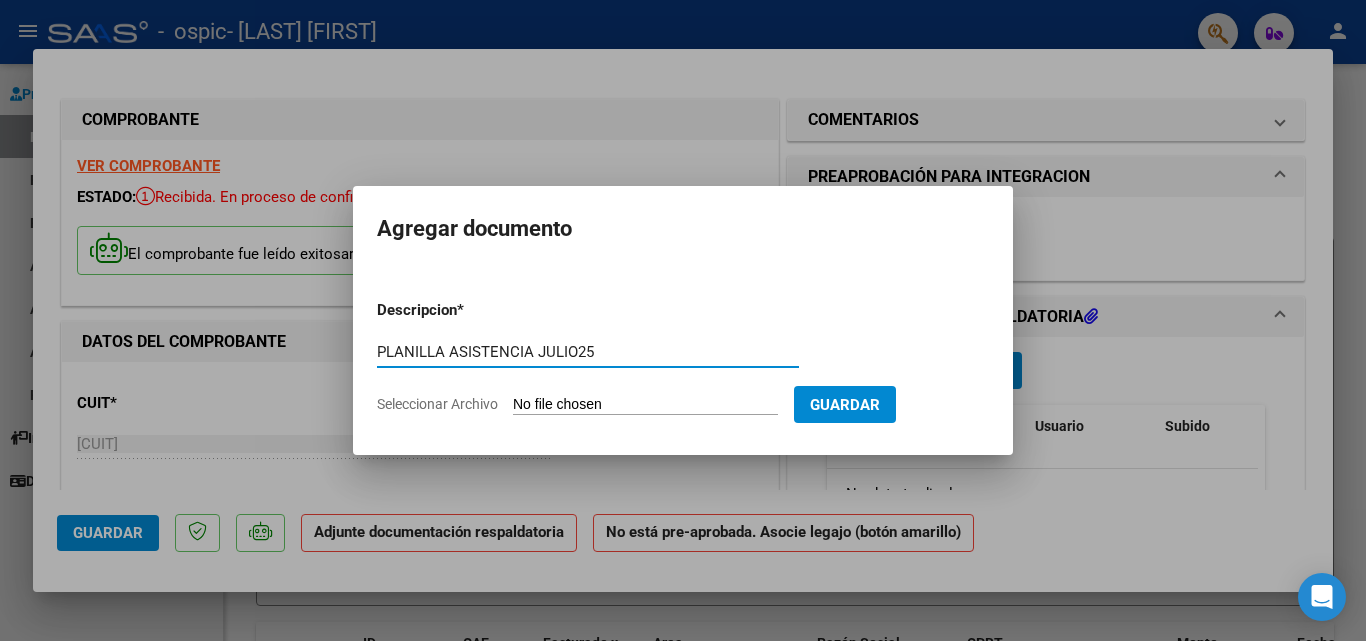 type on "PLANILLA ASISTENCIA JULIO25" 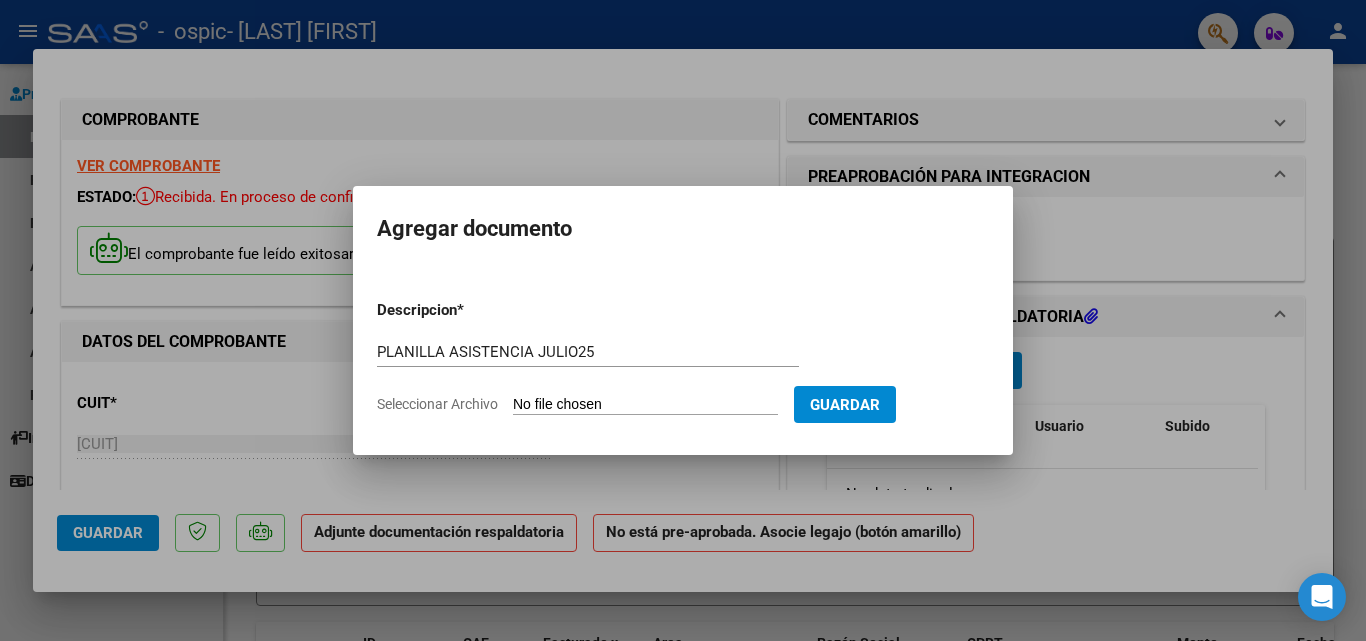 type on "C:\fakepath\[DOCUMENT_NAME] DAVID BARRIOS JULIO 25.pdf" 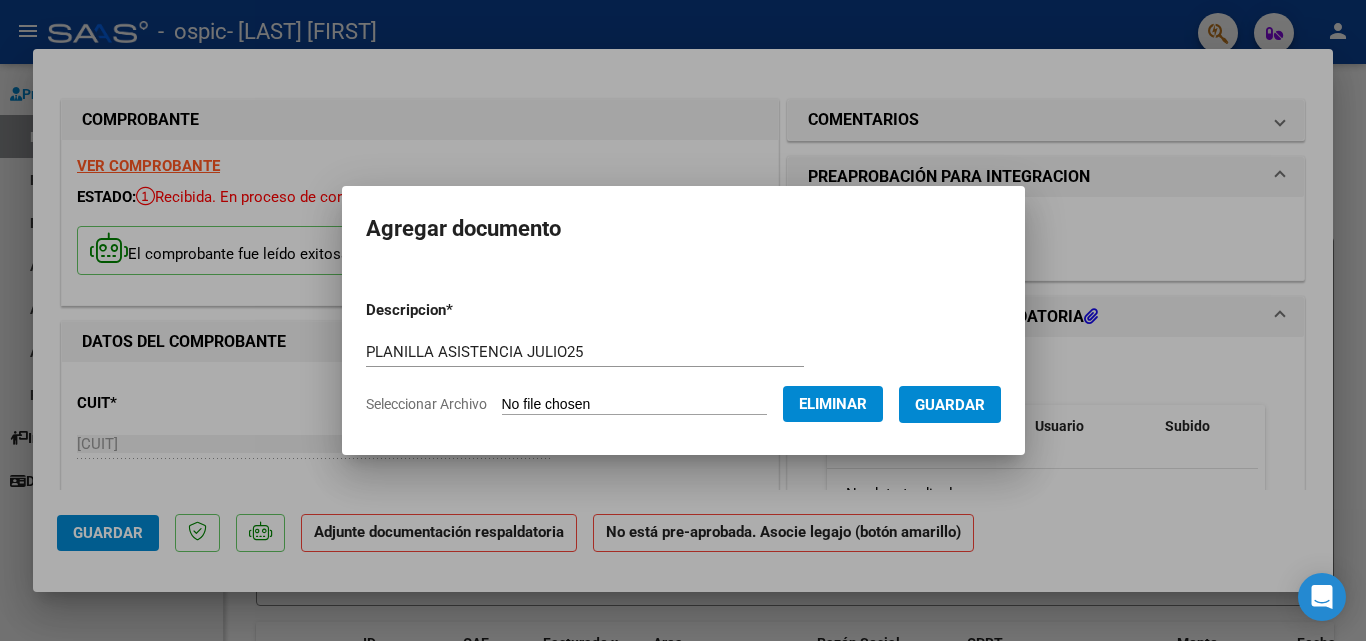 click on "Guardar" at bounding box center [950, 405] 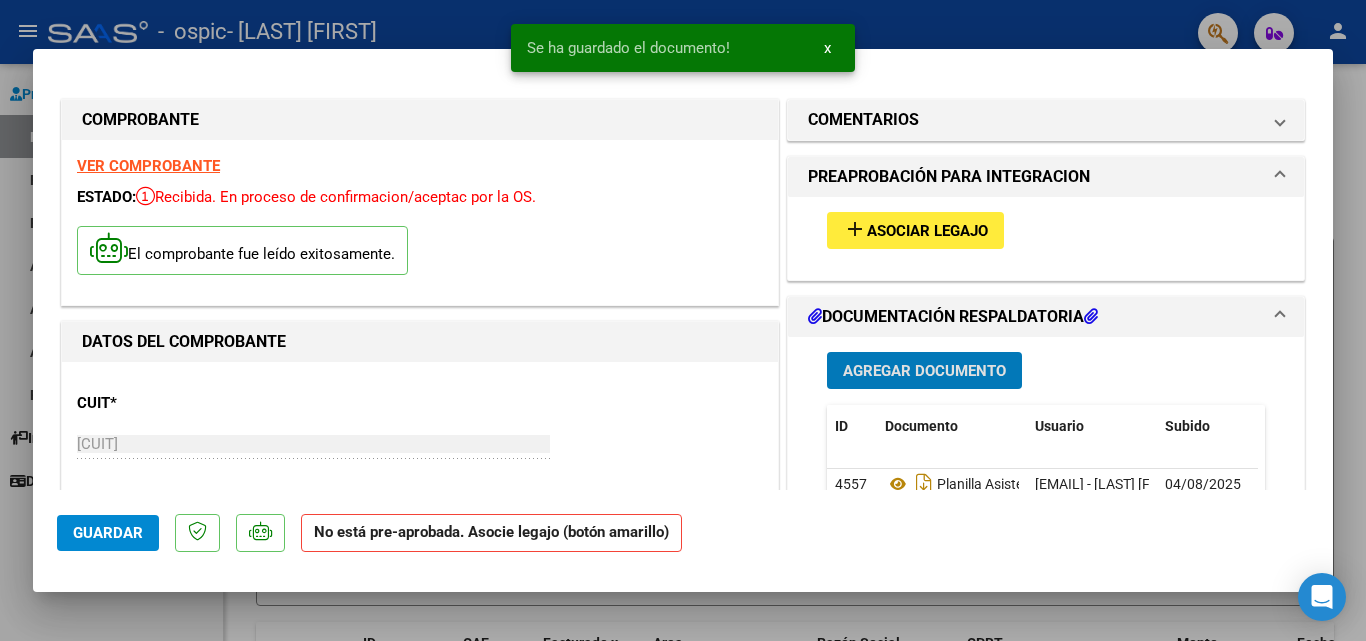 click on "Asociar Legajo" at bounding box center [927, 231] 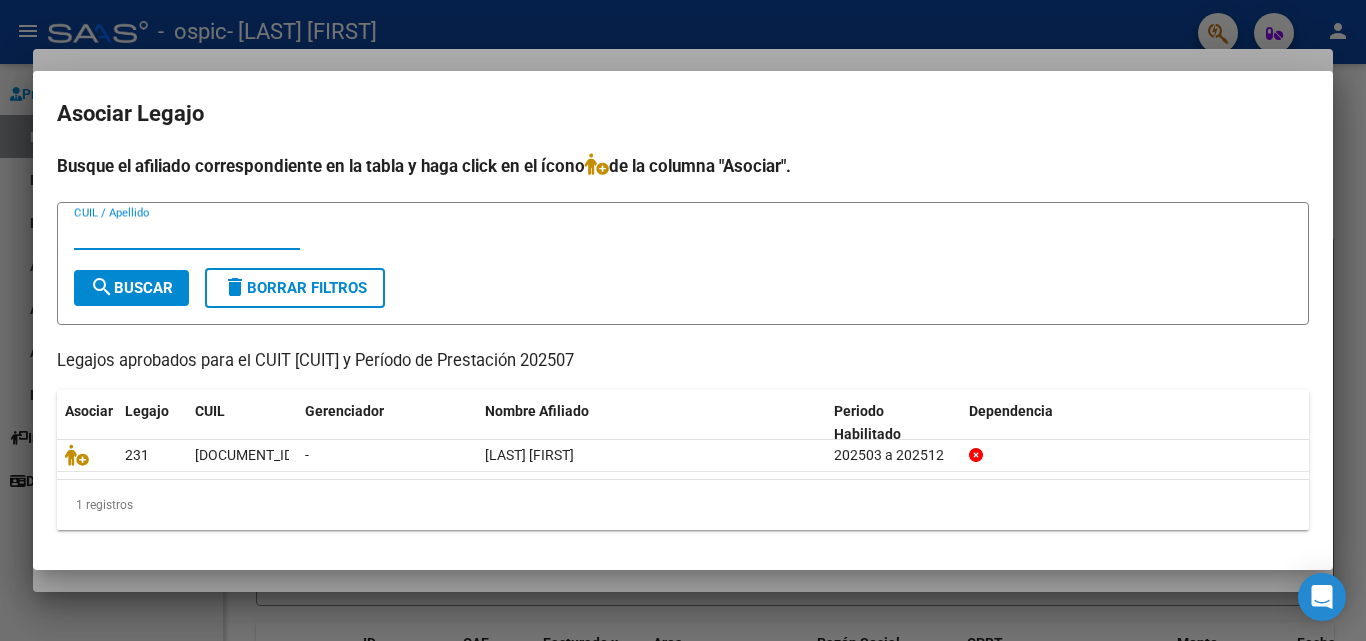 type on "2" 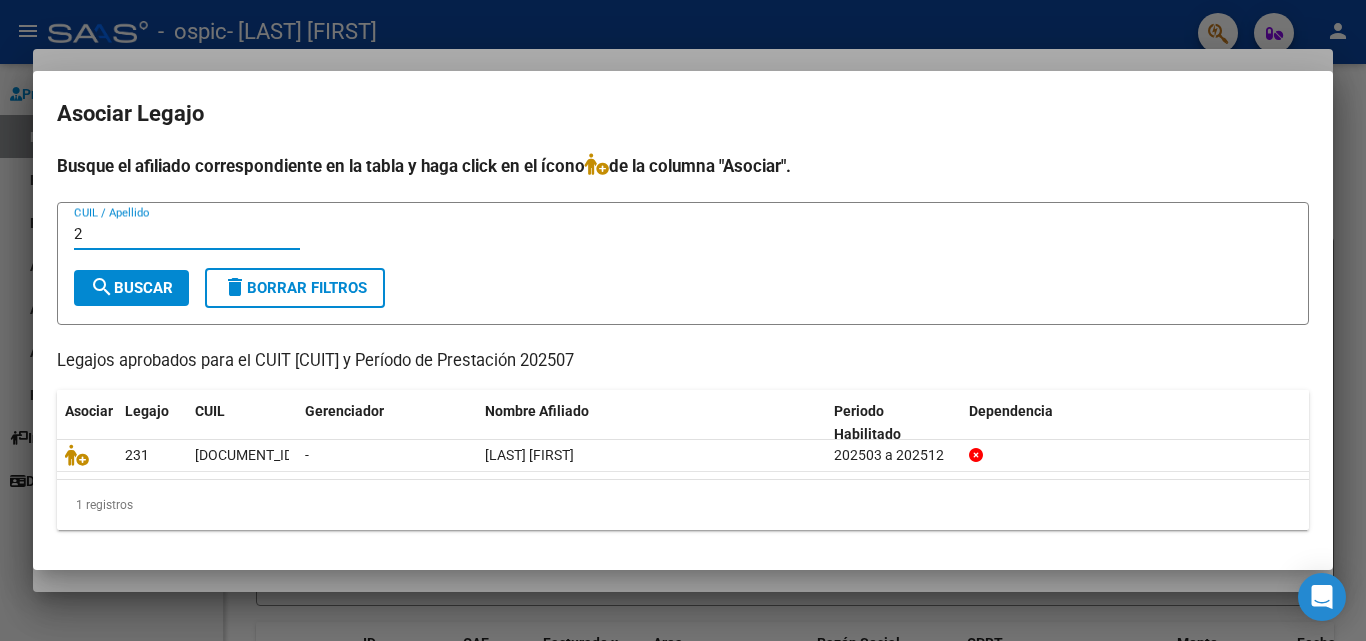 type 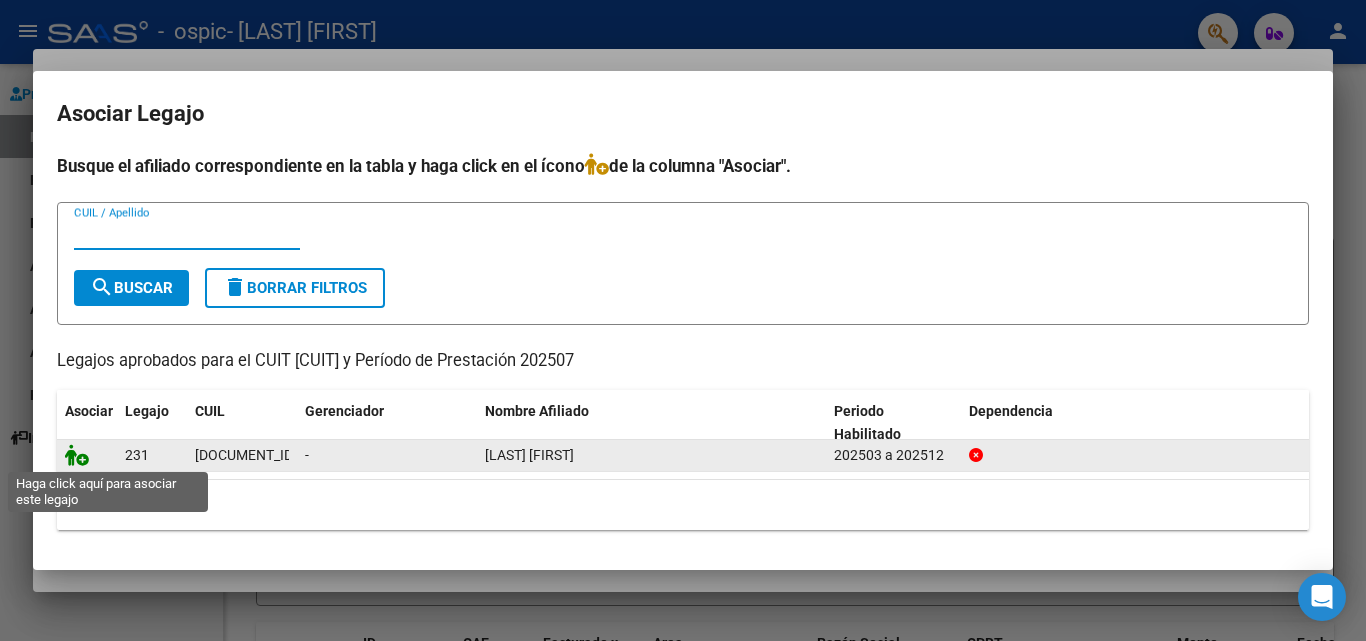 click 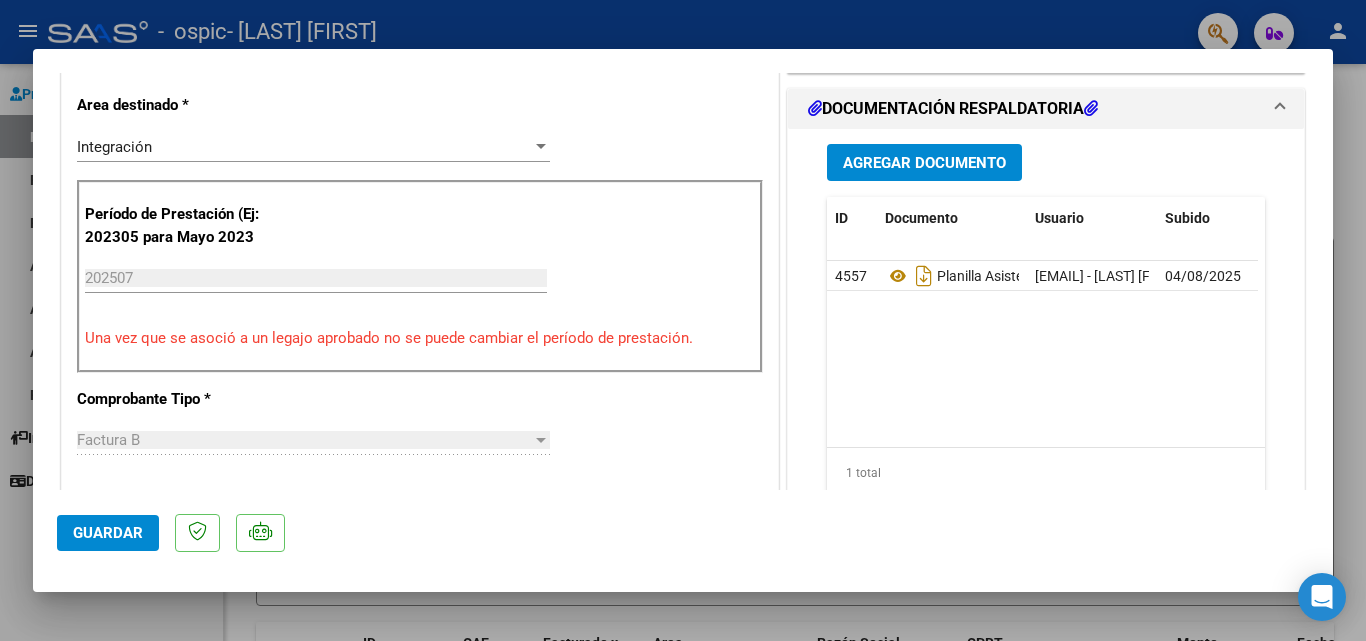 scroll, scrollTop: 1373, scrollLeft: 0, axis: vertical 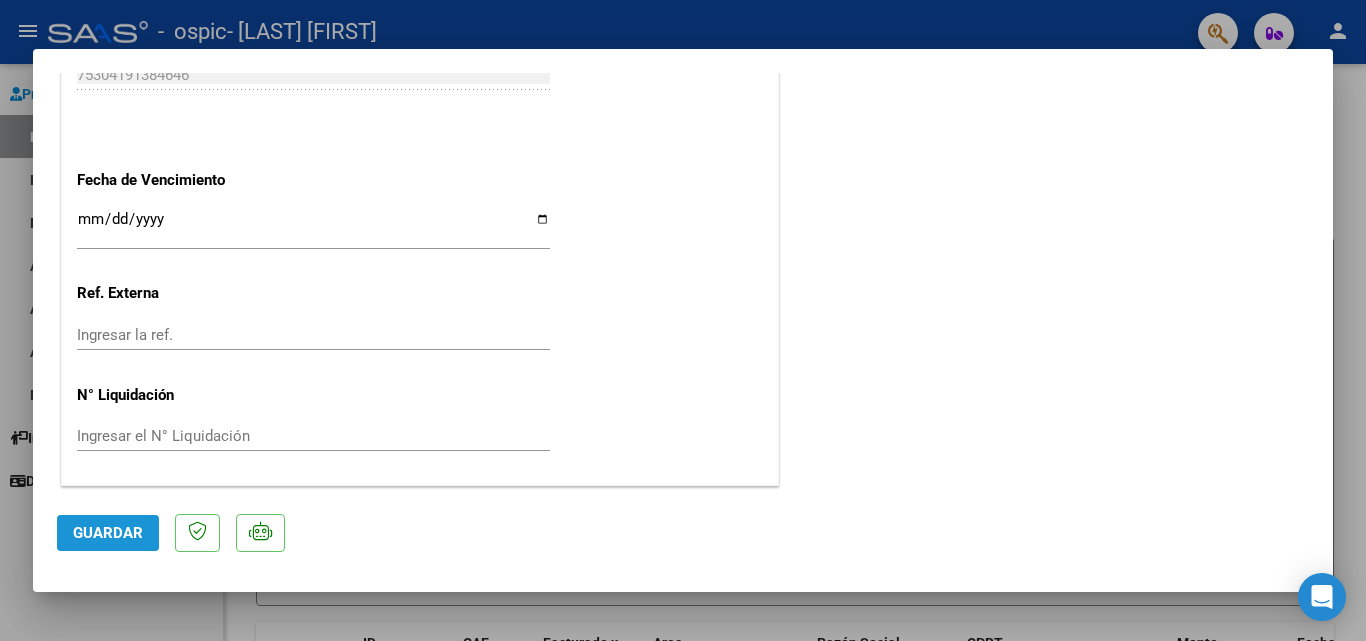 click on "Guardar" 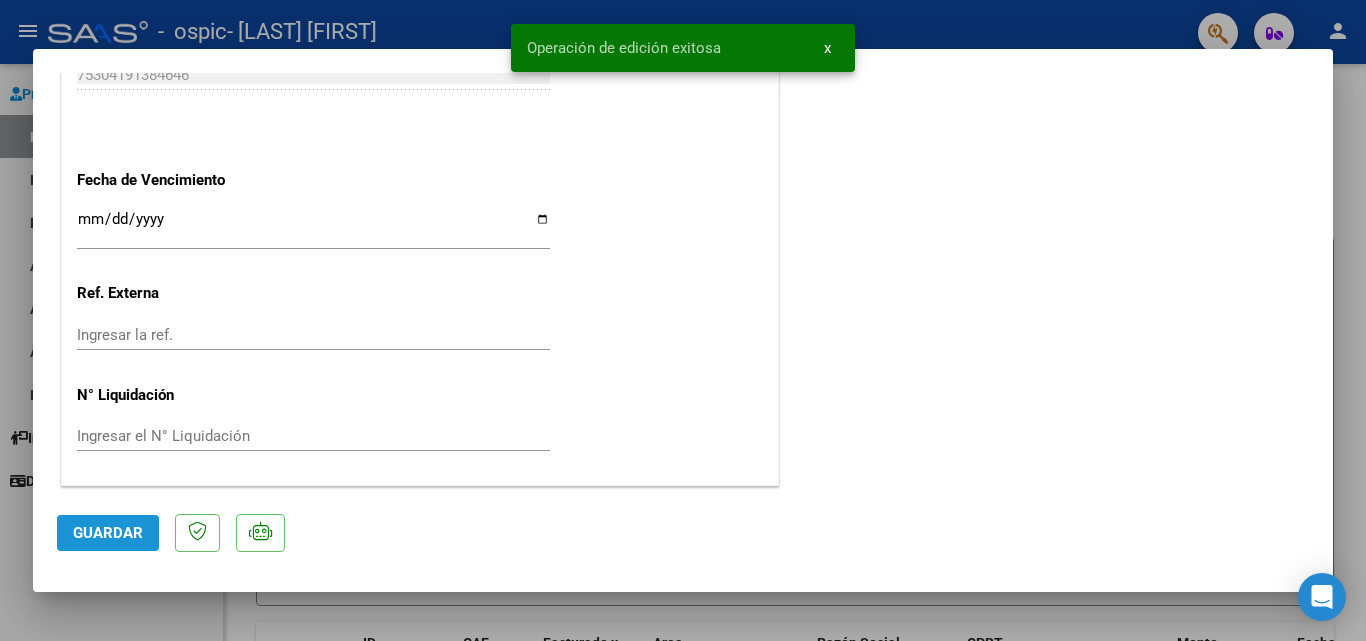 click on "Guardar" 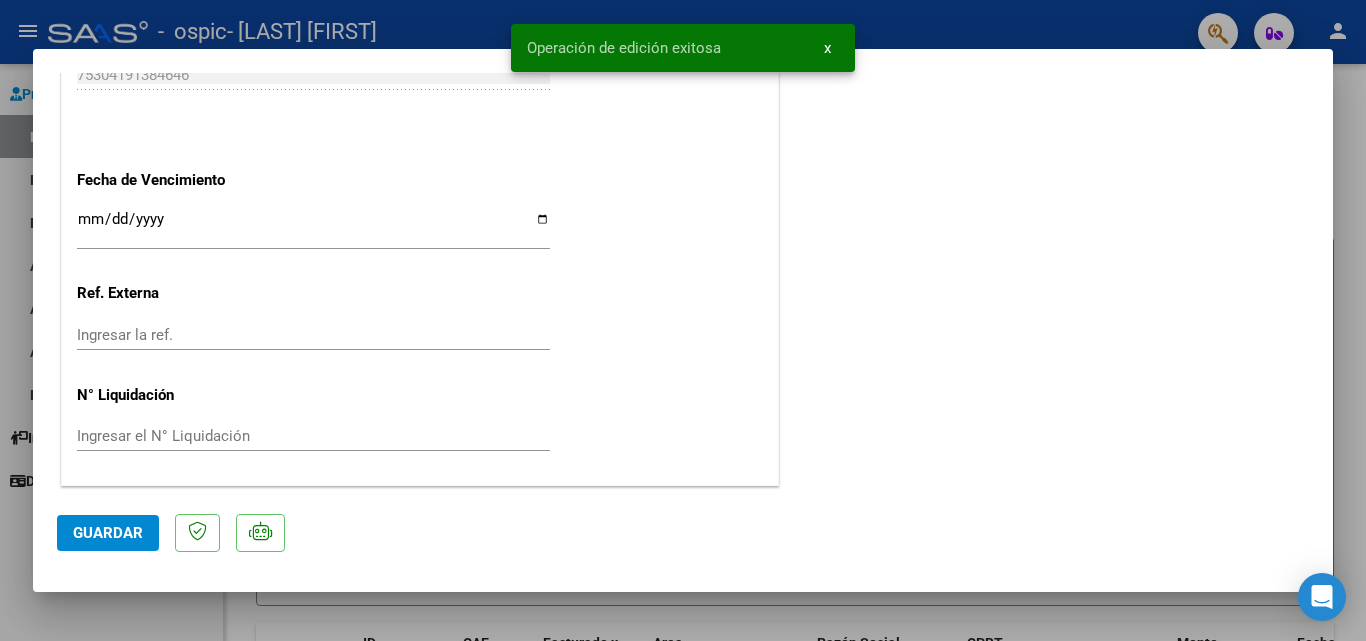 click on "COMENTARIOS Comentarios del Prestador / Gerenciador:  PREAPROBACIÓN PARA INTEGRACION  Legajo preaprobado para Período de Prestación:  202507 Ver Legajo Asociado  CUIL:  [DOCUMENT_ID]  Nombre y Apellido:  [LAST] [FIRST]  Período Desde:  202503  Período Hasta:  202512  Admite Dependencia:   NO  Comentario:  PSICOPEDAGOGIA 8 SESIONES MENSUALES - MII save  Quitar Legajo   DOCUMENTACIÓN RESPALDATORIA  Agregar Documento ID Documento Usuario Subido Acción 4557  Planilla Asistencia Julio25   [EMAIL] - [LAST] [FIRST]   04/08/2025   1 total   1" at bounding box center (1046, -394) 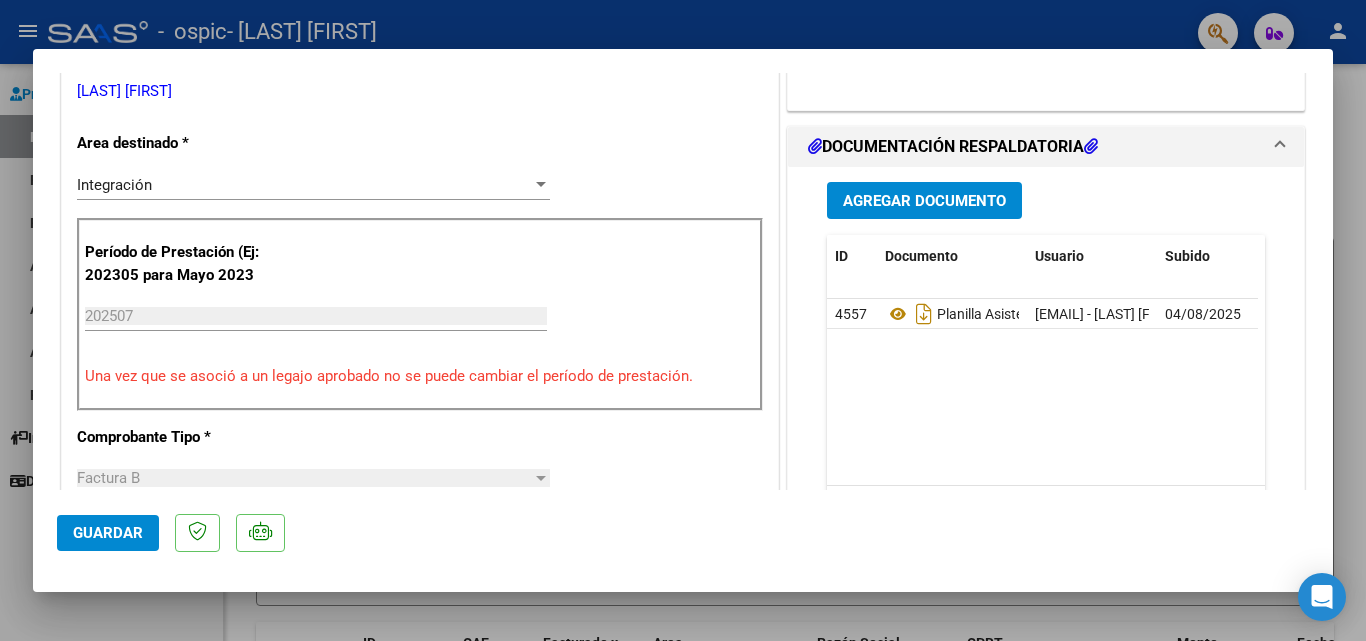 scroll, scrollTop: 150, scrollLeft: 0, axis: vertical 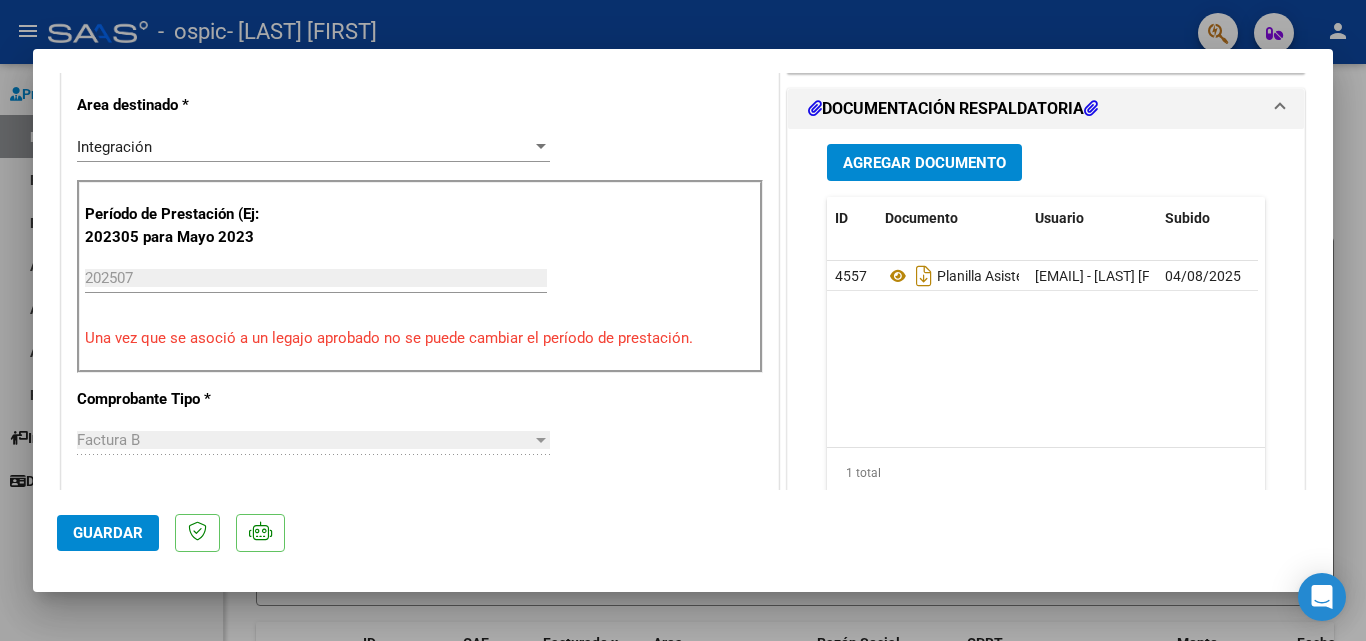 click at bounding box center [683, 320] 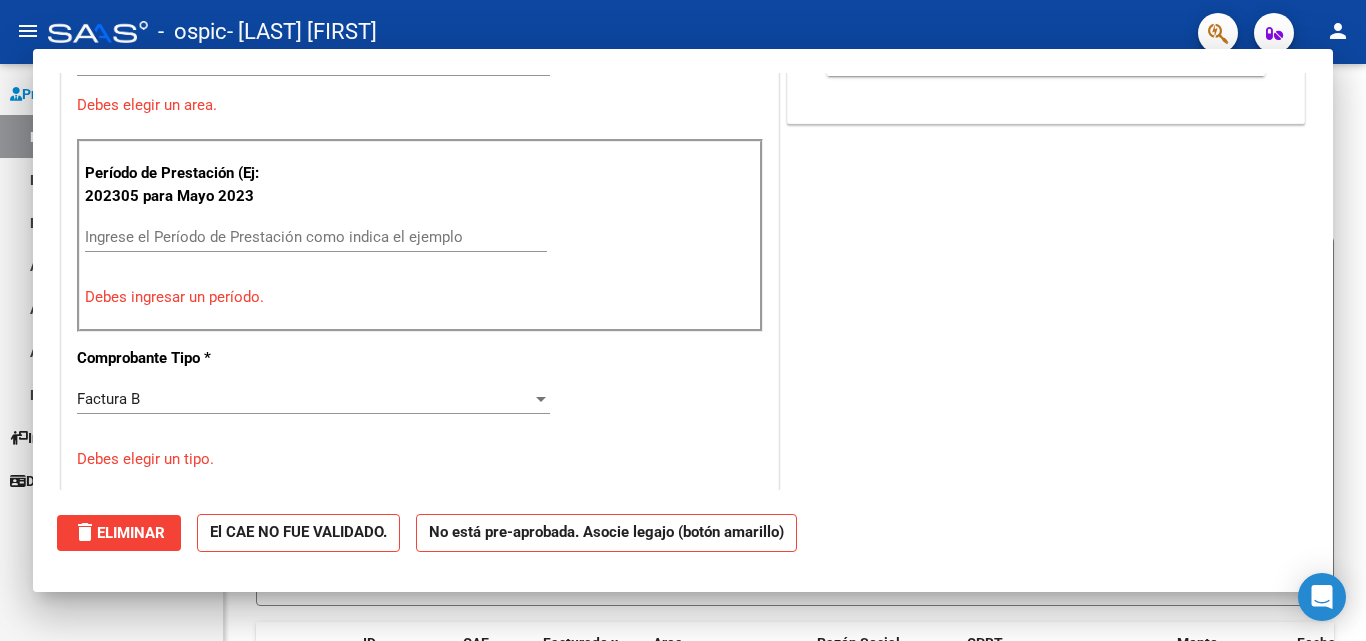 click on "Video tutorial   PRESTADORES -> Listado de CPBTs Emitidos por Prestadores / Proveedores (alt+q)
cloud_download  CSV  cloud_download  EXCEL  cloud_download  Estandar   Descarga Masiva
Filtros Id Area Area Todos Confirmado   Mostrar totalizadores   FILTROS DEL COMPROBANTE  Comprobante Tipo Comprobante Tipo Start date – End date Fec. Comprobante Desde / Hasta Días Emisión Desde(cant. días) Días Emisión Hasta(cant. días) CUIT / Razón Social Pto. Venta Nro. Comprobante Código SSS CAE Válido CAE Válido Todos Cargado Módulo Hosp. Todos Tiene facturacion Apócrifa Hospital Refes  FILTROS DE INTEGRACION  Período De Prestación Campos del Archivo de Rendición Devuelto x SSS (dr_envio) Todos Rendido x SSS (dr_envio) Tipo de Registro Tipo de Registro Período Presentación Período Presentación Campos del Legajo Asociado (preaprobación) Afiliado Legajo (cuil/nombre) Todos Solo facturas preaprobadas  MAS FILTROS  Todos Con Doc. Respaldatoria Todos Con Trazabilidad Todos Asociado a Expediente Sur –" 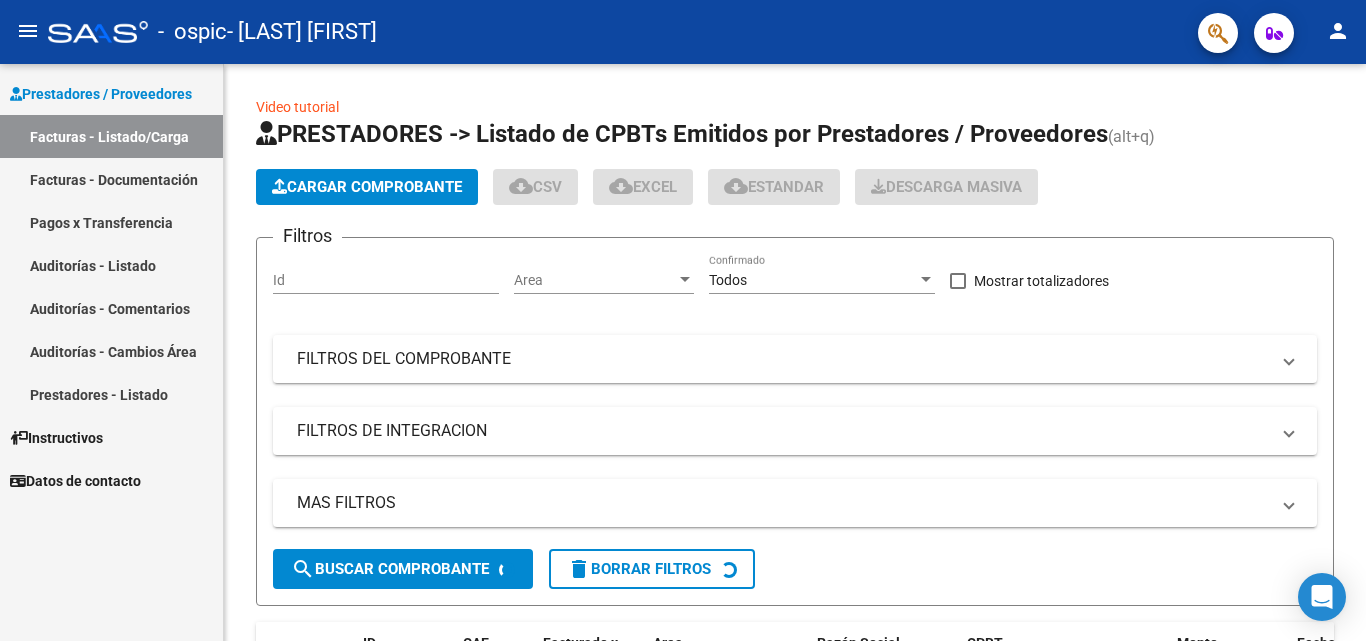 click on "Video tutorial   PRESTADORES -> Listado de CPBTs Emitidos por Prestadores / Proveedores (alt+q)   Cargar Comprobante
cloud_download  CSV  cloud_download  EXCEL  cloud_download  Estandar   Descarga Masiva
Filtros Id Area Area Todos Confirmado   Mostrar totalizadores   FILTROS DEL COMPROBANTE  Comprobante Tipo Comprobante Tipo Start date – End date Fec. Comprobante Desde / Hasta Días Emisión Desde(cant. días) Días Emisión Hasta(cant. días) CUIT / Razón Social Pto. Venta Nro. Comprobante Código SSS CAE Válido CAE Válido Todos Cargado Módulo Hosp. Todos Tiene facturacion Apócrifa Hospital Refes  FILTROS DE INTEGRACION  Período De Prestación Campos del Archivo de Rendición Devuelto x SSS (dr_envio) Todos Rendido x SSS (dr_envio) Tipo de Registro Tipo de Registro Período Presentación Período Presentación Campos del Legajo Asociado (preaprobación) Afiliado Legajo (cuil/nombre) Todos Solo facturas preaprobadas  MAS FILTROS  Todos Con Doc. Respaldatoria Todos Con Trazabilidad Todos – –" 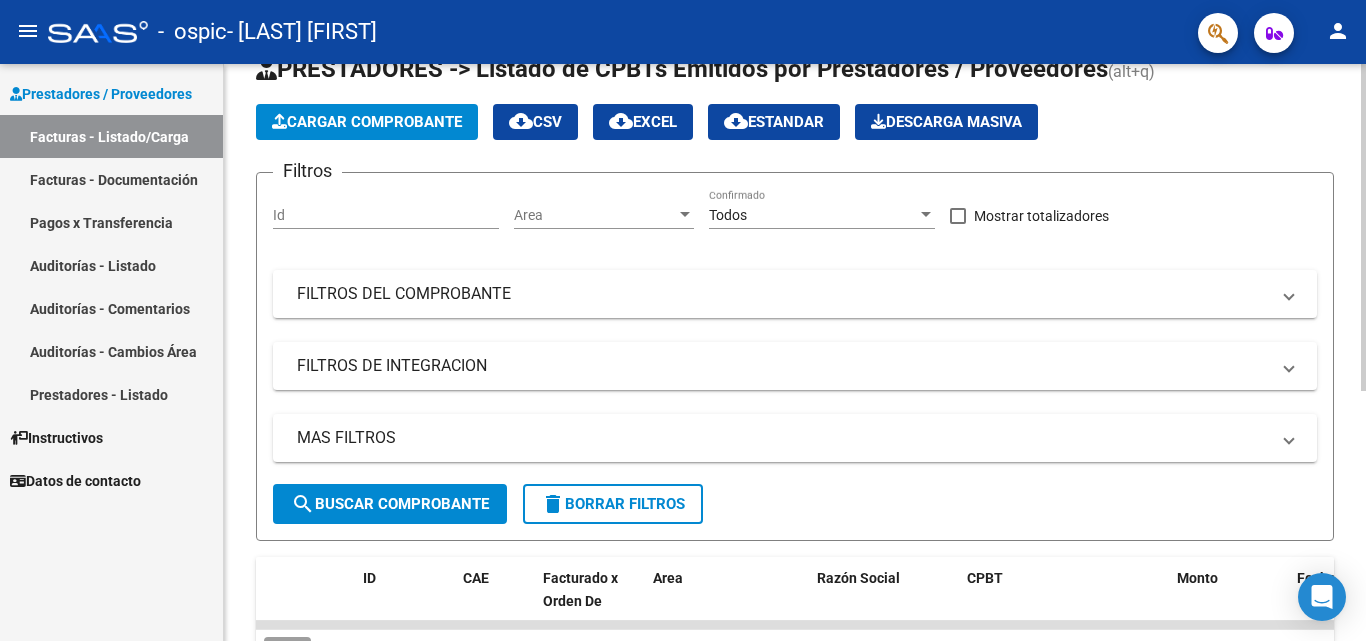 click 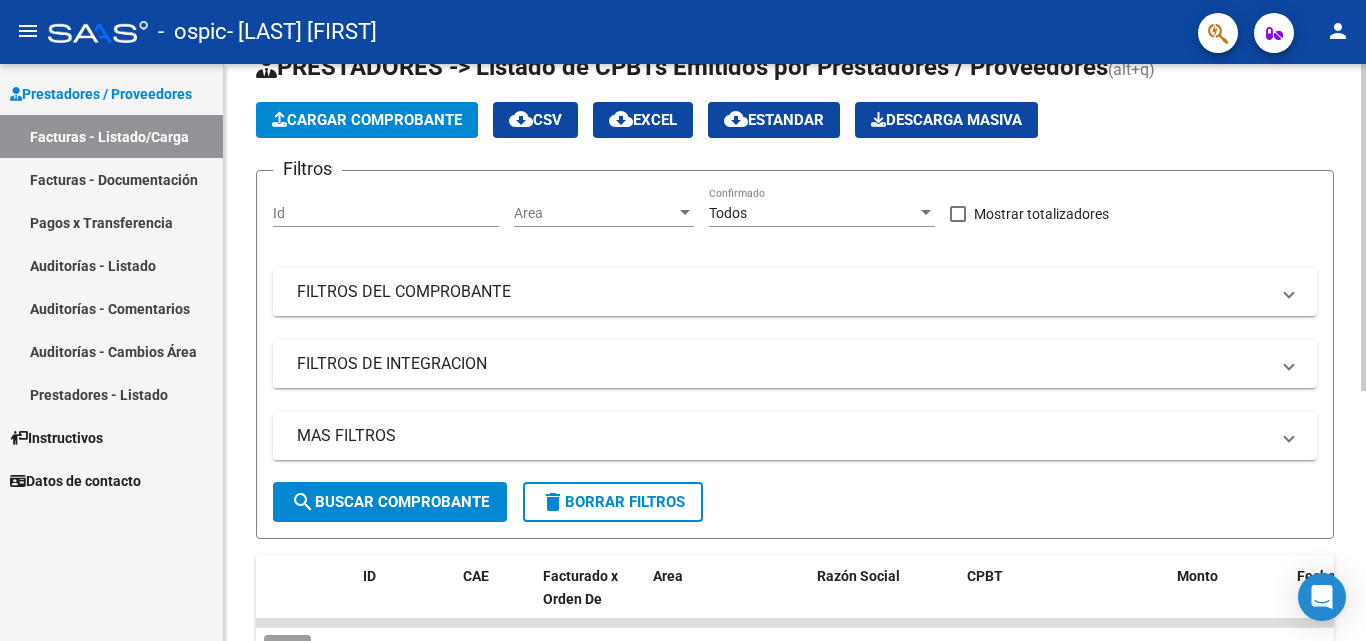 scroll, scrollTop: 441, scrollLeft: 0, axis: vertical 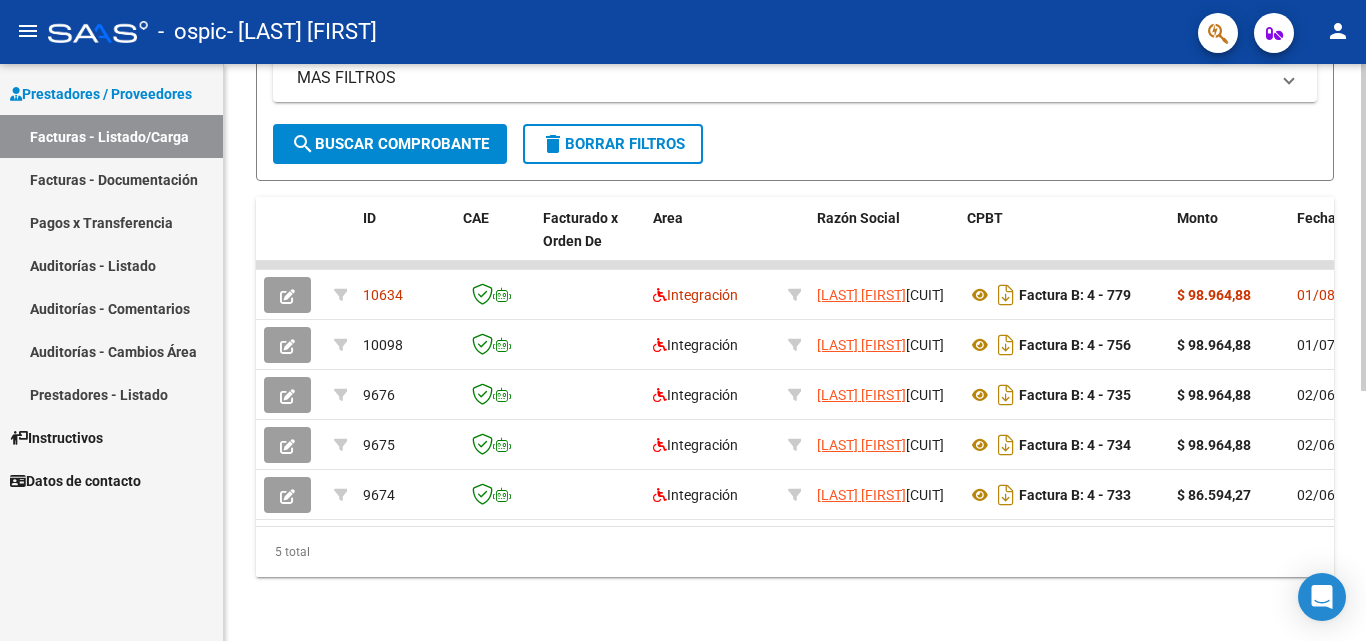 click on "menu -   ospic   - [LAST] [FIRST] person    Prestadores / Proveedores Facturas - Listado/Carga Facturas - Documentación Pagos x Transferencia Auditorías - Listado Auditorías - Comentarios Auditorías - Cambios Área Prestadores - Listado    Instructivos    Datos de contacto  Video tutorial   PRESTADORES -> Listado de CPBTs Emitidos por Prestadores / Proveedores (alt+q)   Cargar Comprobante
cloud_download  CSV  cloud_download  EXCEL  cloud_download  Estandar   Descarga Masiva
Filtros Id Area Area Todos Confirmado   Mostrar totalizadores   FILTROS DEL COMPROBANTE  Comprobante Tipo Comprobante Tipo Start date – End date Fec. Comprobante Desde / Hasta Días Emisión Desde(cant. días) Días Emisión Hasta(cant. días) CUIT / Razón Social Pto. Venta Nro. Comprobante Código SSS CAE Válido CAE Válido Todos Cargado Módulo Hosp. Todos Tiene facturacion Apócrifa Hospital Refes  FILTROS DE INTEGRACION  Período De Prestación Todos Rendido x SSS (dr_envio) Tipo de Registro Todos" at bounding box center [683, 320] 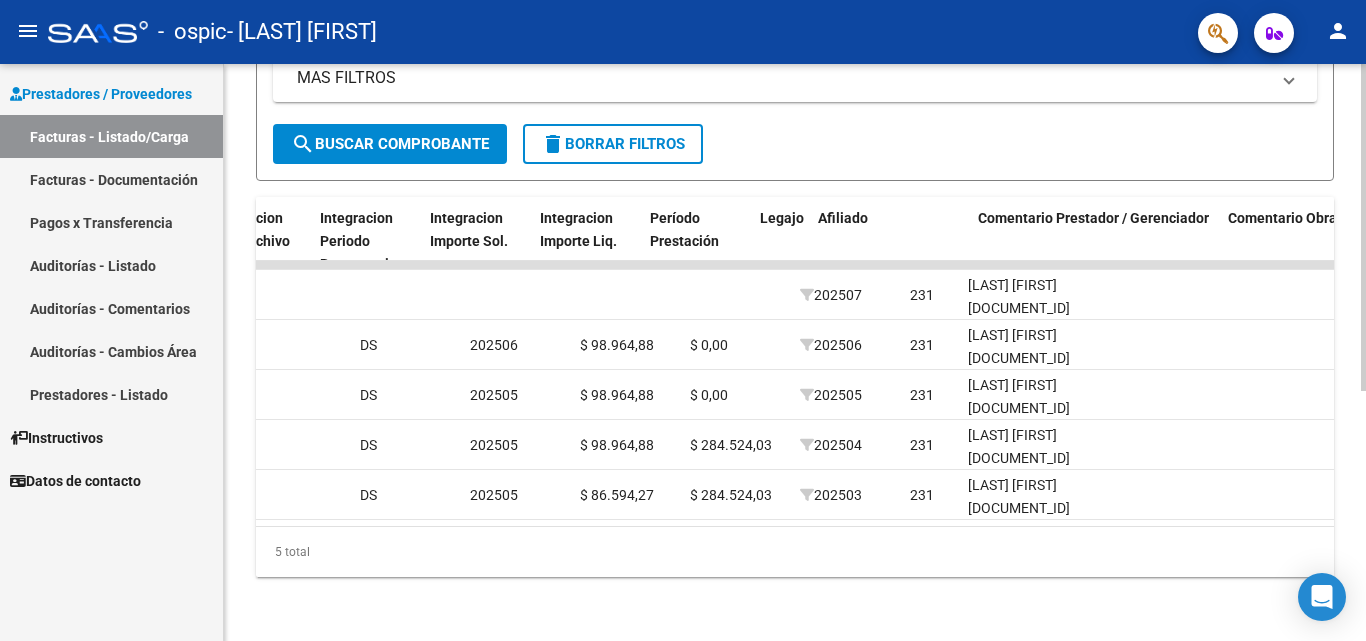 scroll, scrollTop: 0, scrollLeft: 2212, axis: horizontal 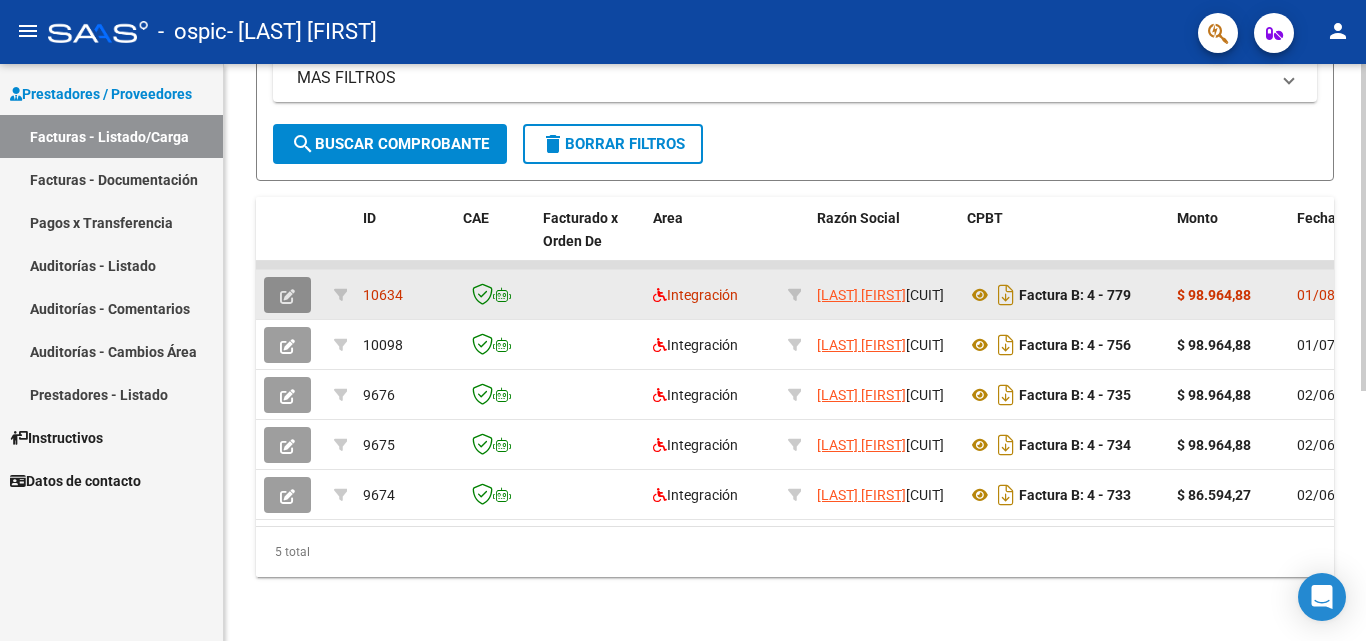click 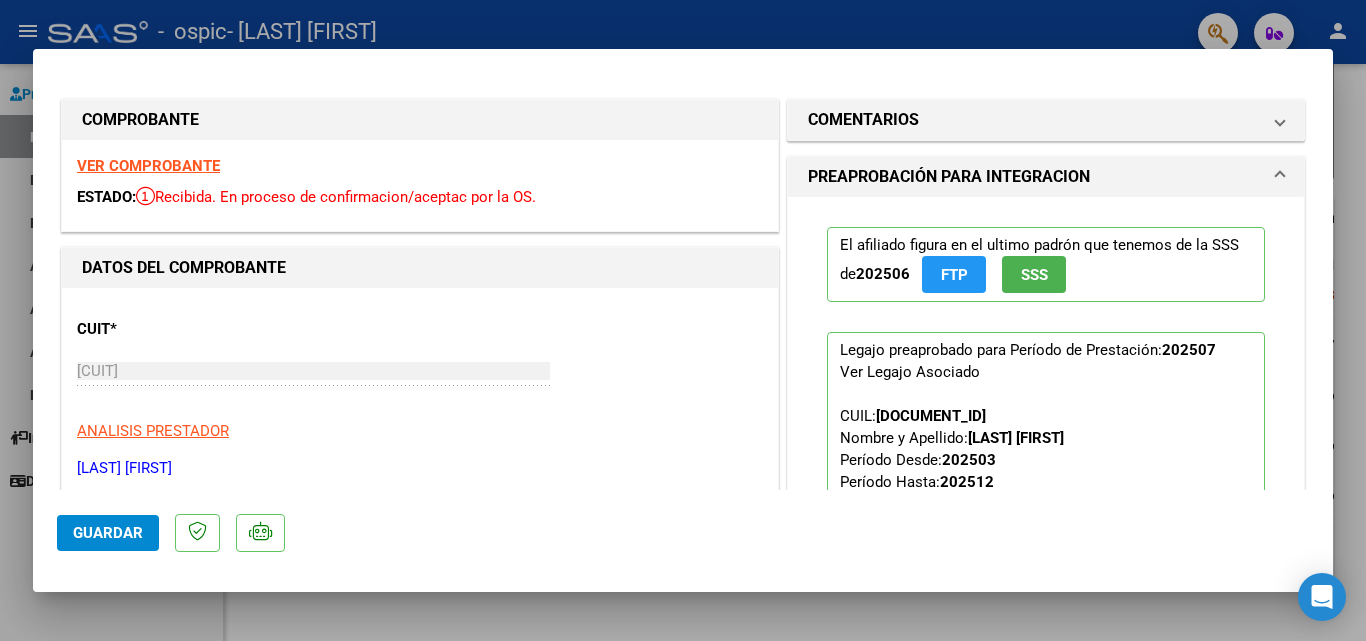 click at bounding box center (683, 320) 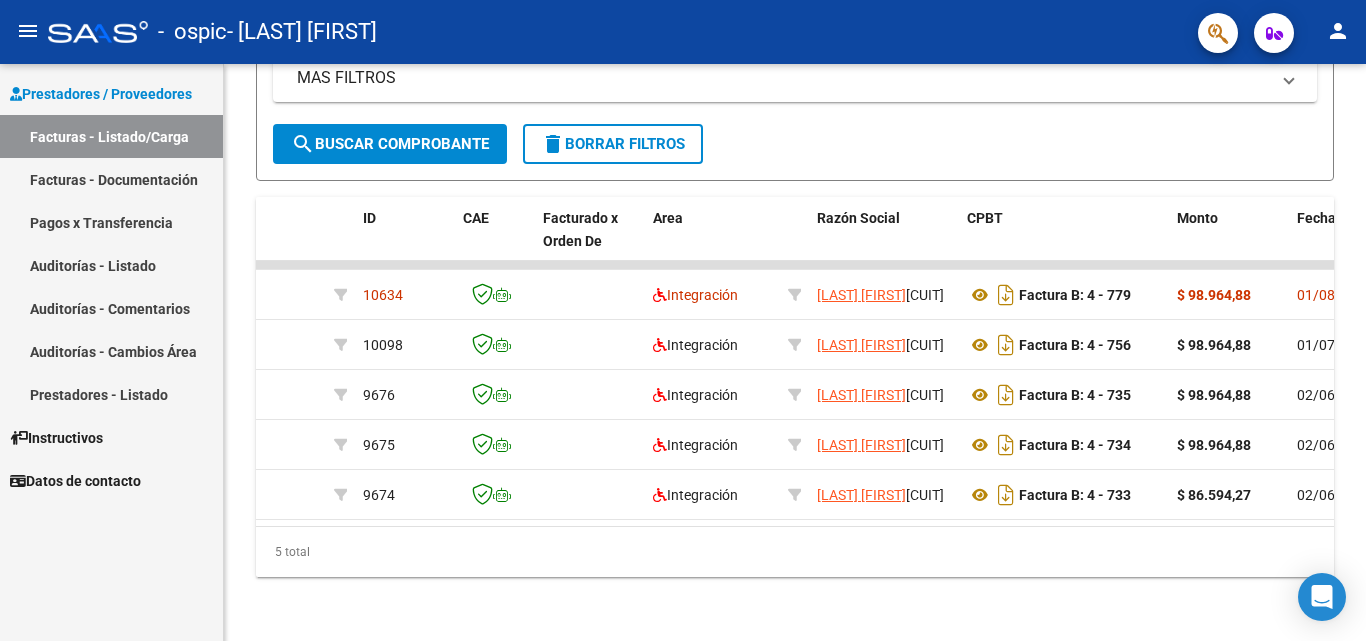click on "Video tutorial   PRESTADORES -> Listado de CPBTs Emitidos por Prestadores / Proveedores (alt+q) cloud_download  CSV  cloud_download  EXCEL  cloud_download  Estandar   Descarga Masiva
Filtros Id Area Area Todos Confirmado   Mostrar totalizadores   FILTROS DEL COMPROBANTE  Comprobante Tipo Comprobante Tipo Start date – End date Fec. Comprobante Desde / Hasta Días Emisión Desde(cant. días) Días Emisión Hasta(cant. días) CUIT / Razón Social Pto. Venta Nro. Comprobante Código SSS CAE Válido CAE Válido Todos Cargado Módulo Hosp. Todos Tiene facturacion Apócrifa Hospital Refes  FILTROS DE INTEGRACION  Período De Prestación Campos del Archivo de Rendición Devuelto x SSS (dr_envio) Todos Rendido x SSS (dr_envio) Tipo de Registro Tipo de Registro Período Presentación Período Presentación Campos del Legajo Asociado (preaprobación) Afiliado Legajo (cuil/nombre) Todos Solo facturas preaprobadas  MAS FILTROS  Todos Con Doc. Respaldatoria Todos Con Trazabilidad Todos Asociado a Expediente Sur – Op" 